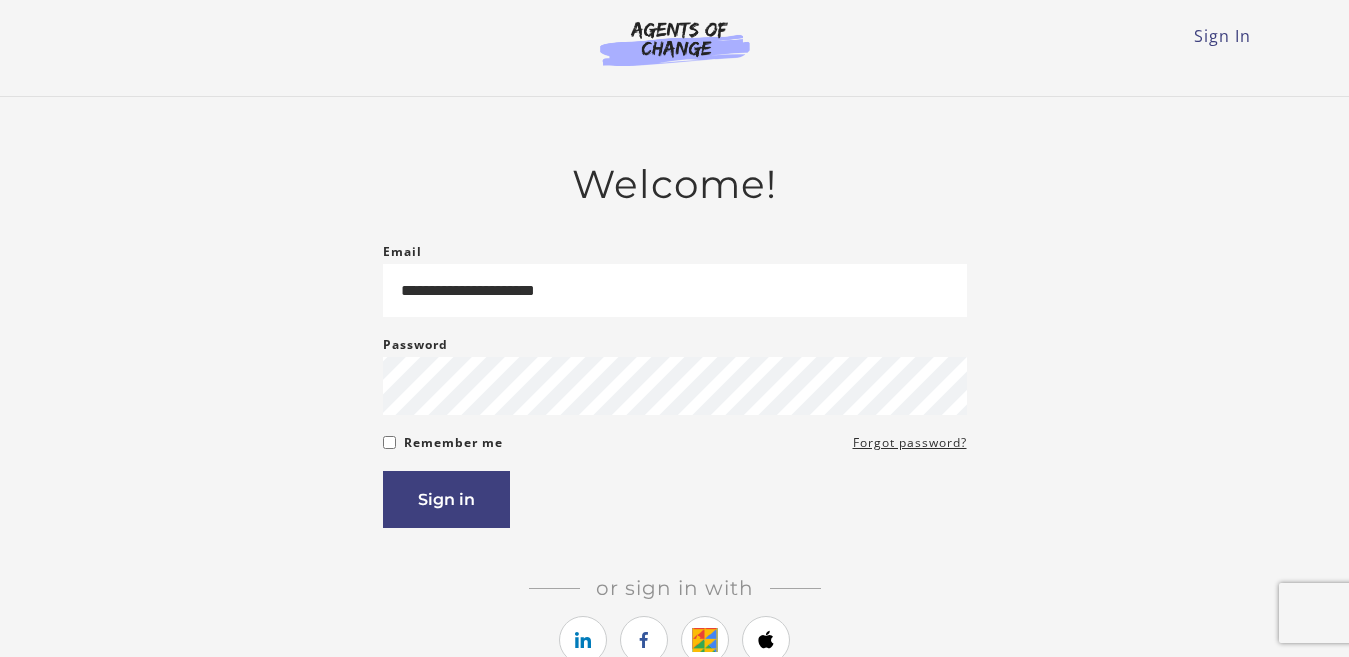 scroll, scrollTop: 0, scrollLeft: 0, axis: both 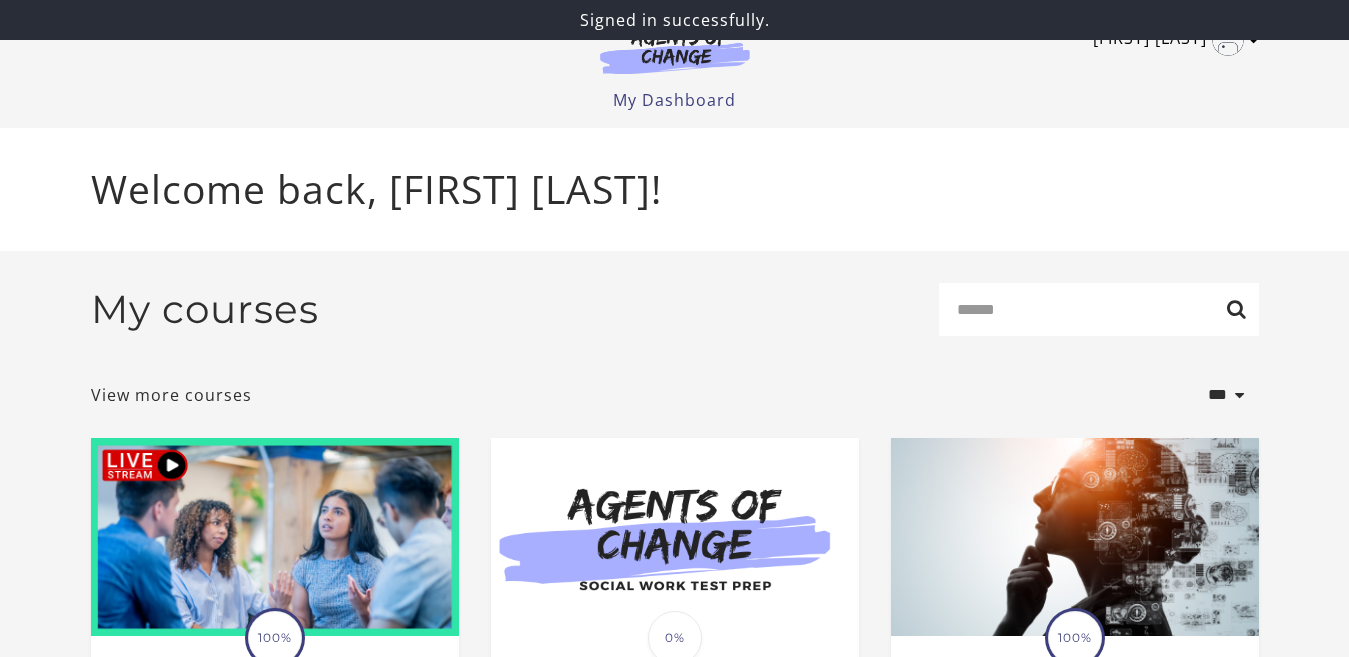 click at bounding box center (1254, 40) 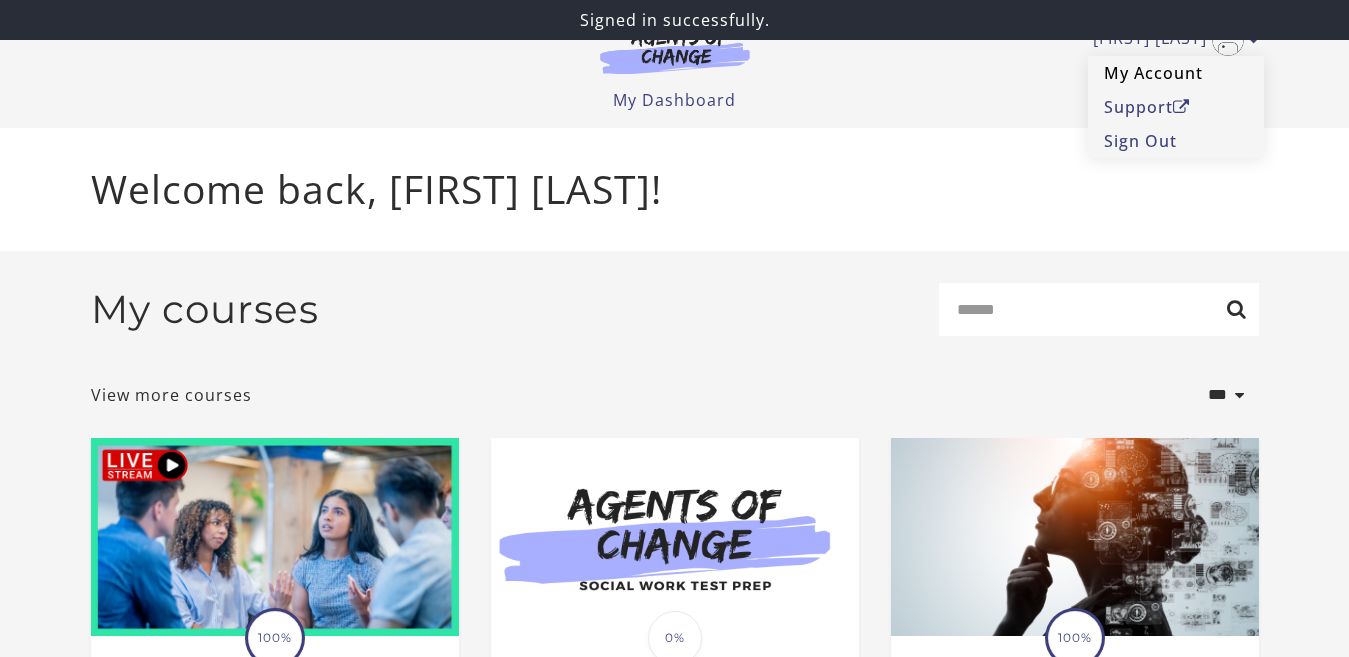 click on "My Account" at bounding box center [1176, 73] 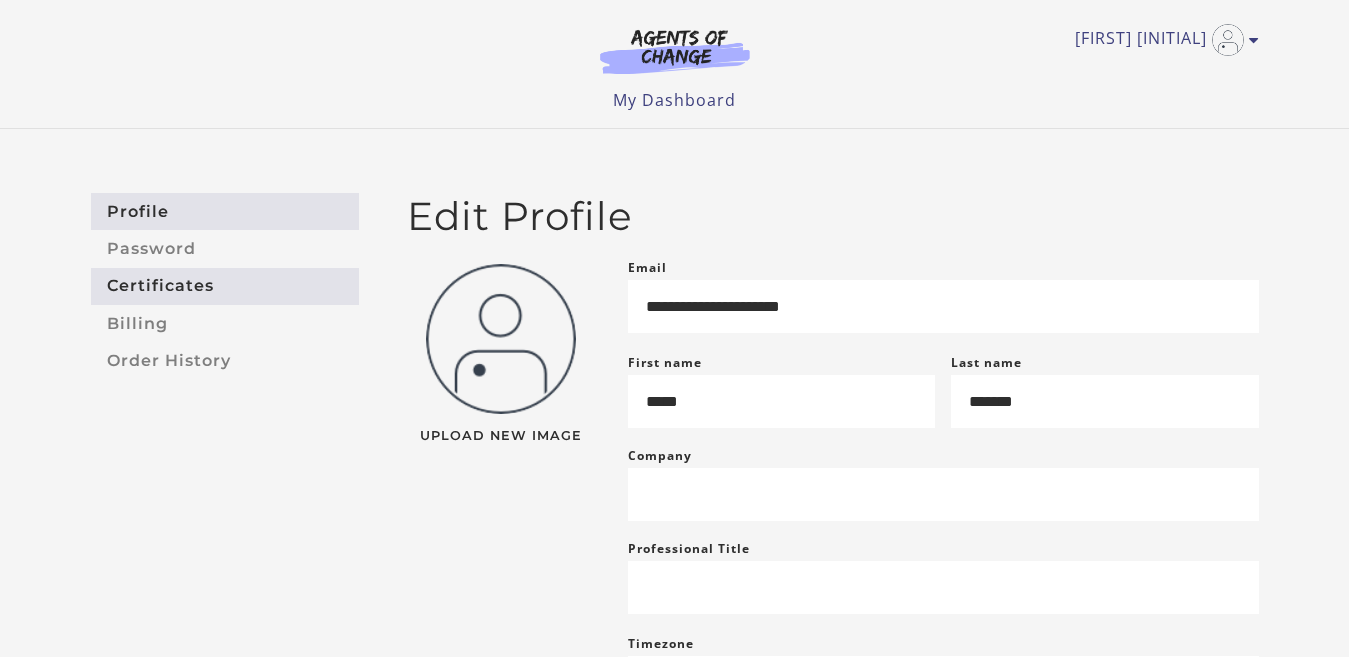 scroll, scrollTop: 0, scrollLeft: 0, axis: both 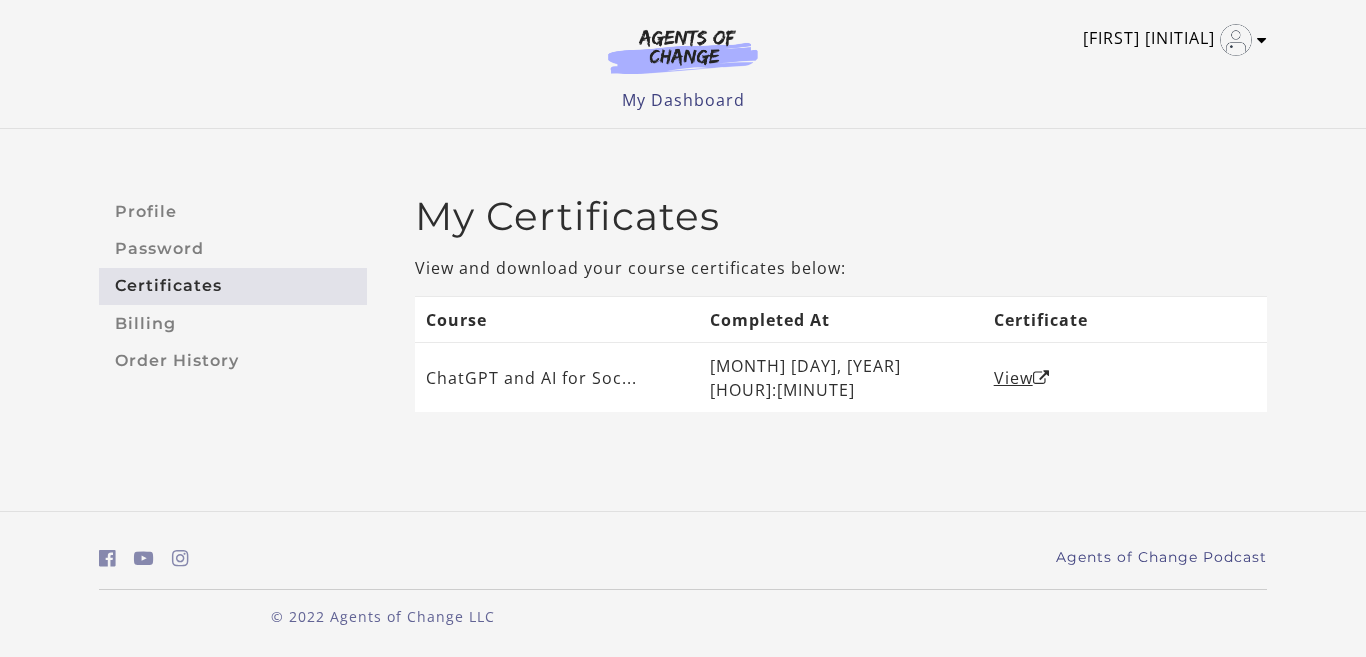 click at bounding box center [1262, 40] 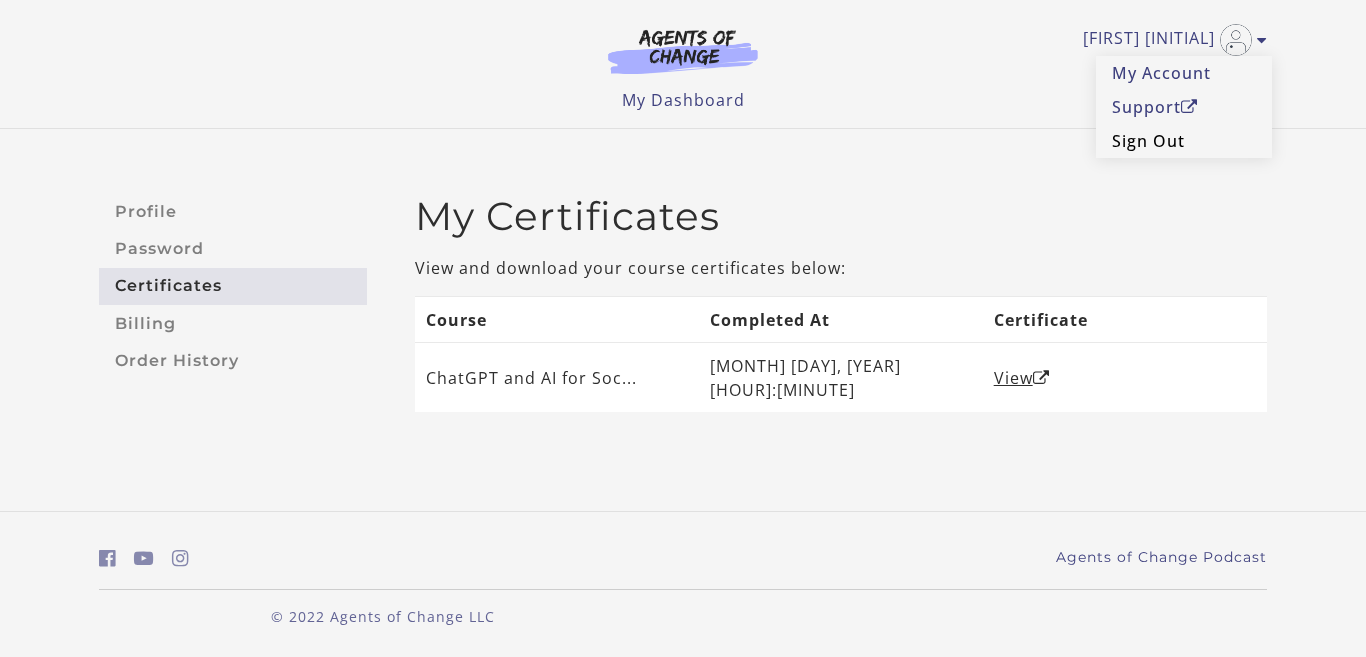 click on "Sign Out" at bounding box center [1184, 141] 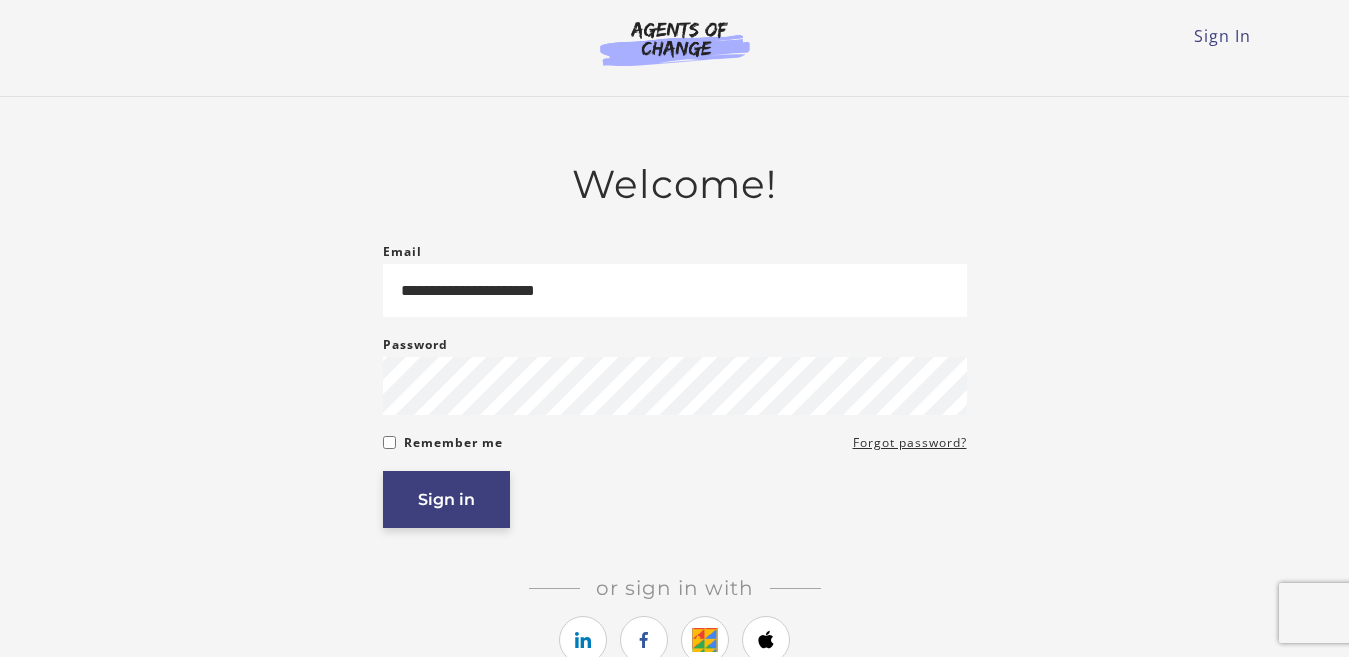 click on "Sign in" at bounding box center [446, 499] 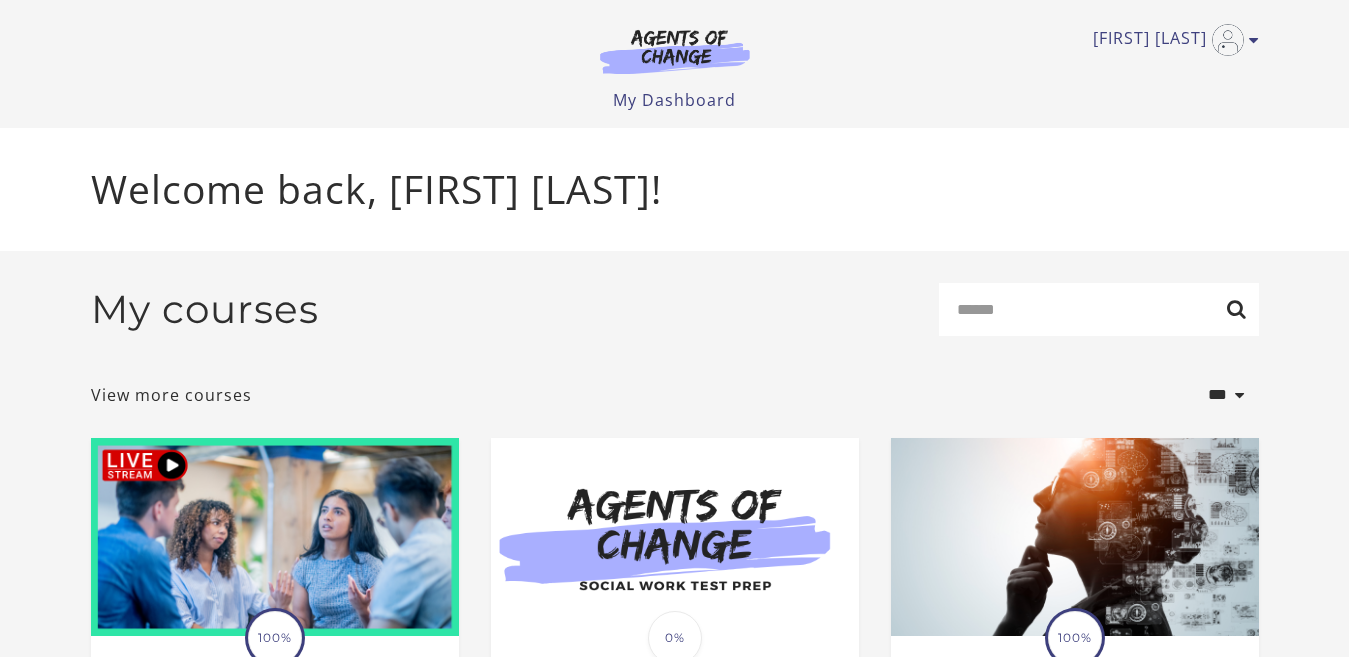 scroll, scrollTop: 0, scrollLeft: 0, axis: both 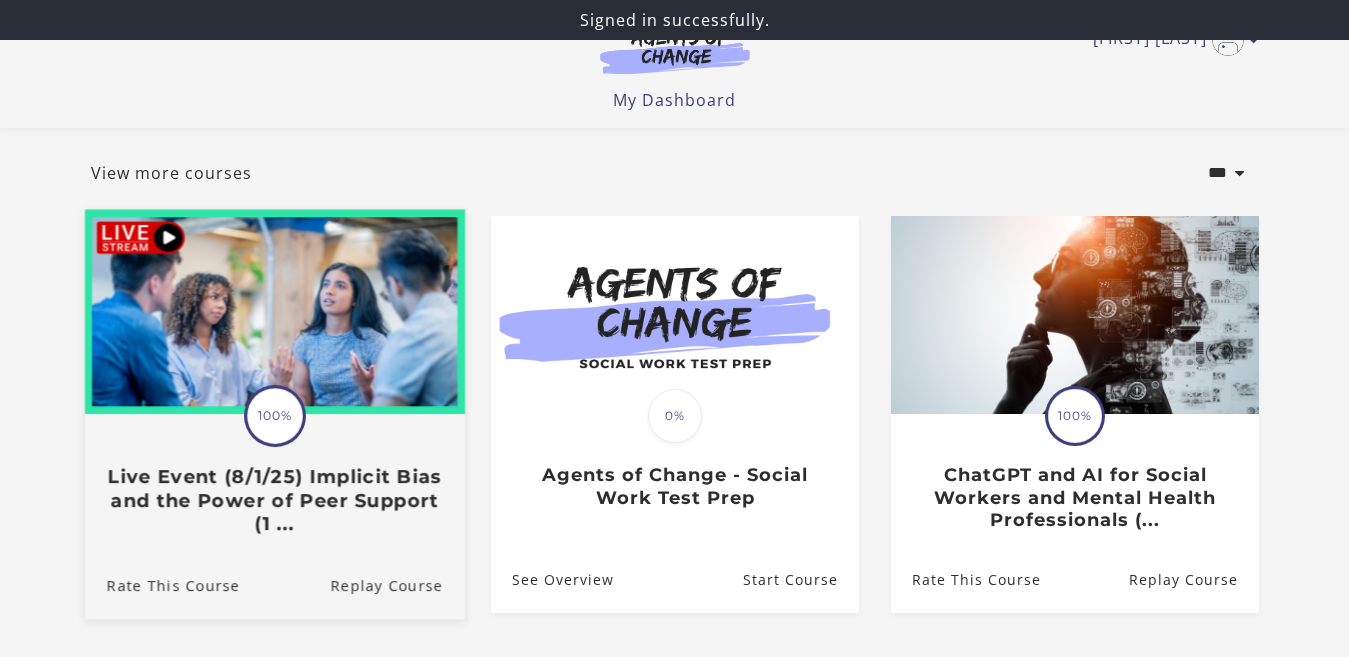 click on "Live Event (8/1/25) Implicit Bias and the Power of Peer Support (1 ..." at bounding box center [274, 500] 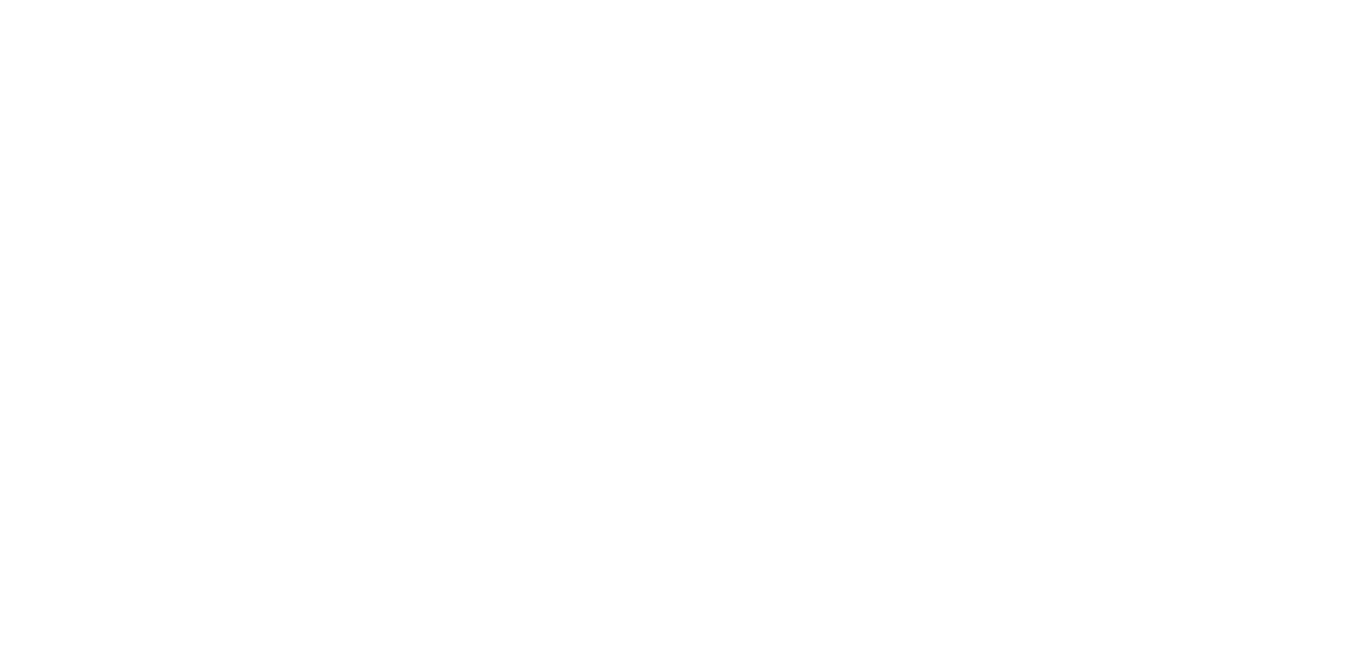 scroll, scrollTop: 0, scrollLeft: 0, axis: both 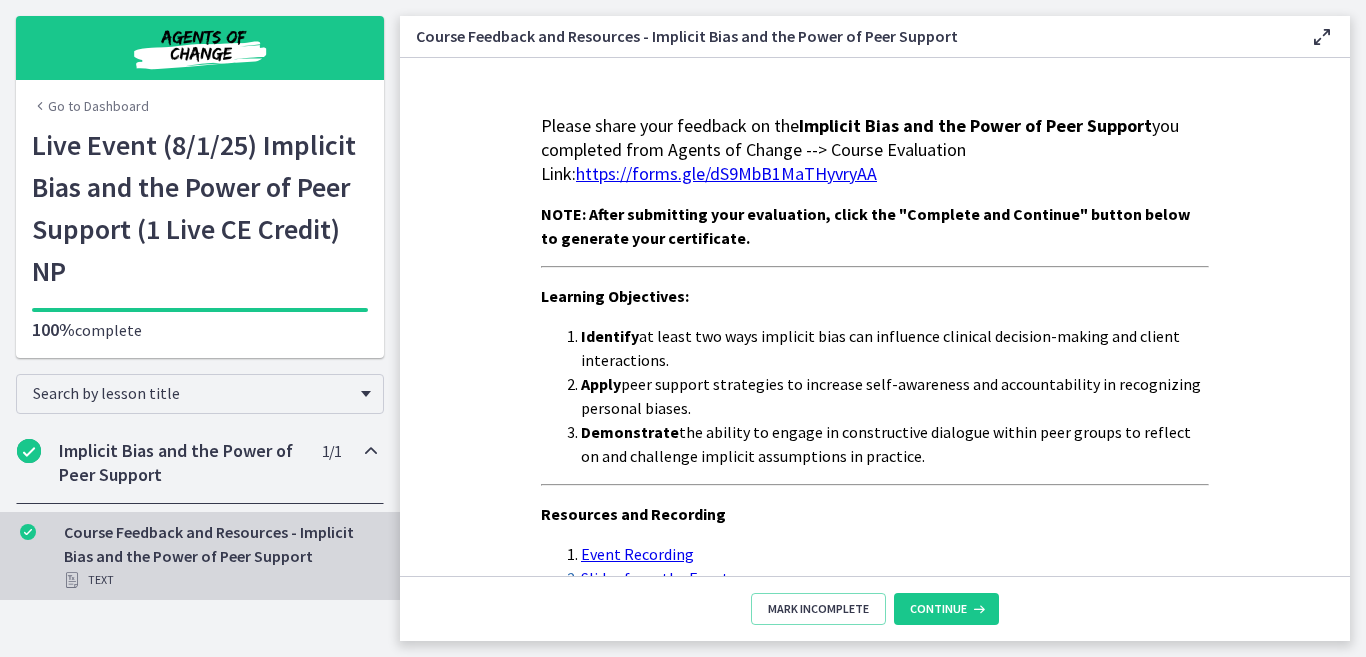 drag, startPoint x: 1351, startPoint y: 179, endPoint x: 1360, endPoint y: 279, distance: 100.40418 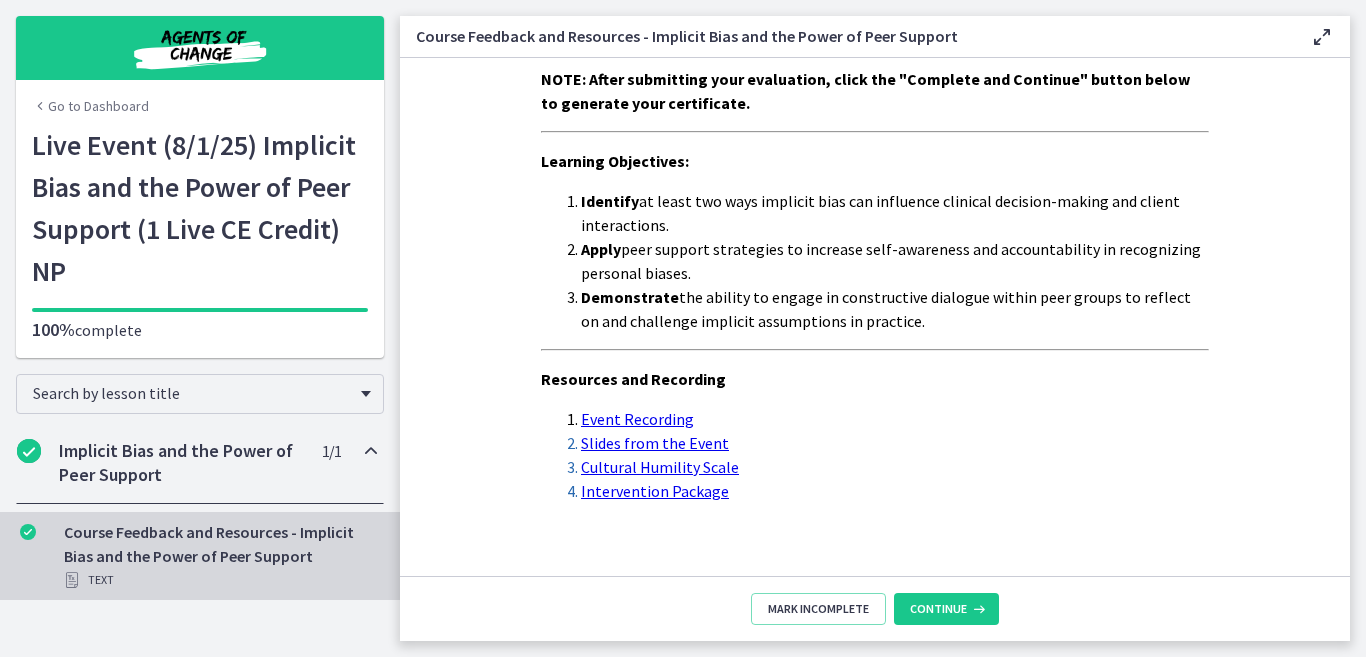 scroll, scrollTop: 138, scrollLeft: 0, axis: vertical 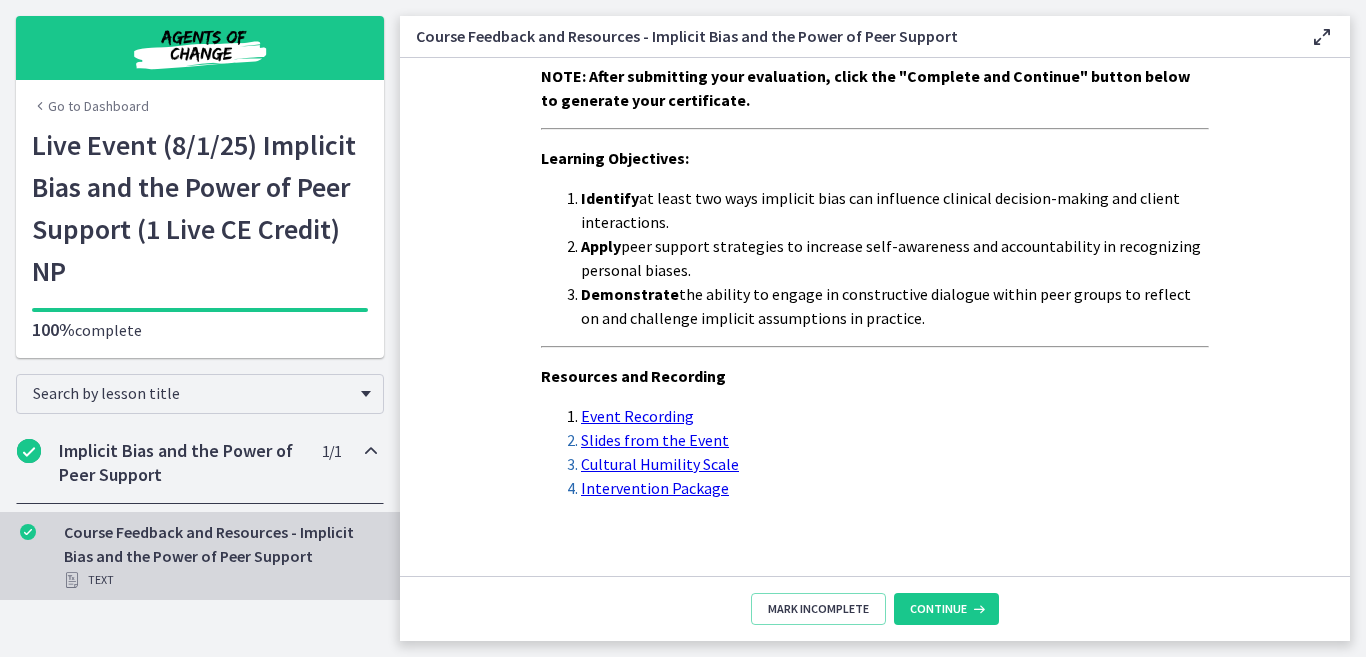 click on "Event Recording" at bounding box center [637, 416] 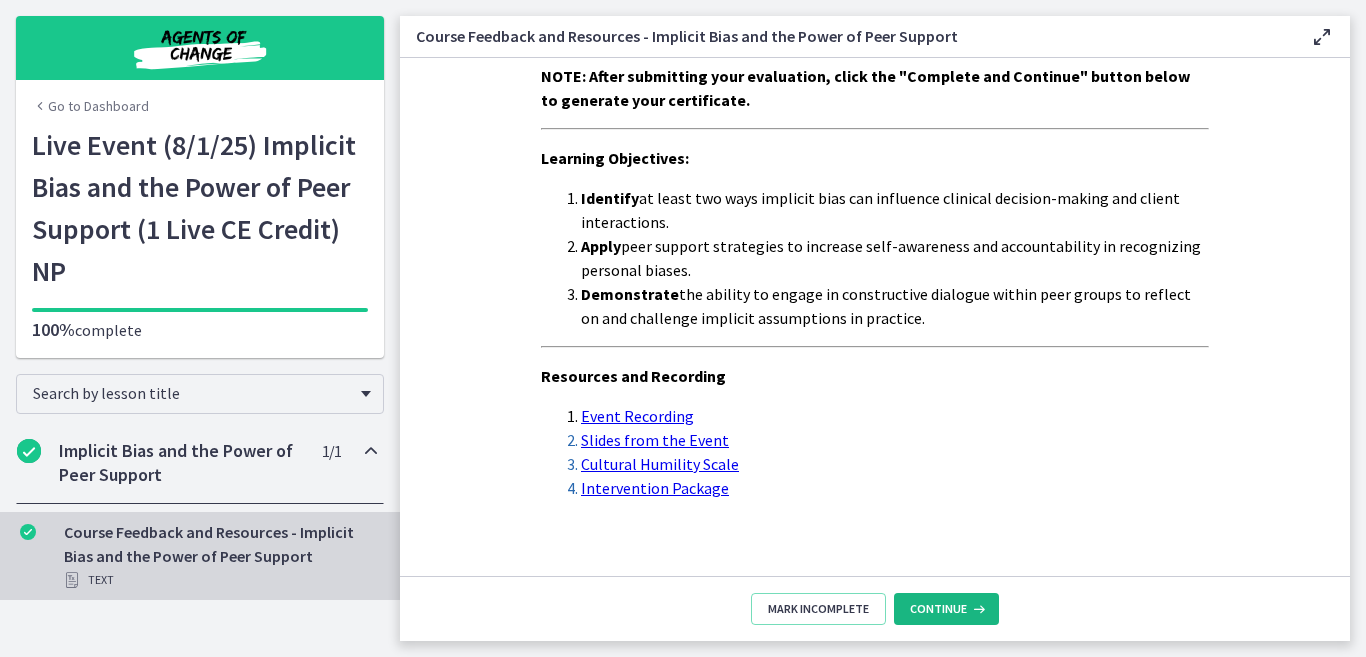 click on "Continue" at bounding box center (946, 609) 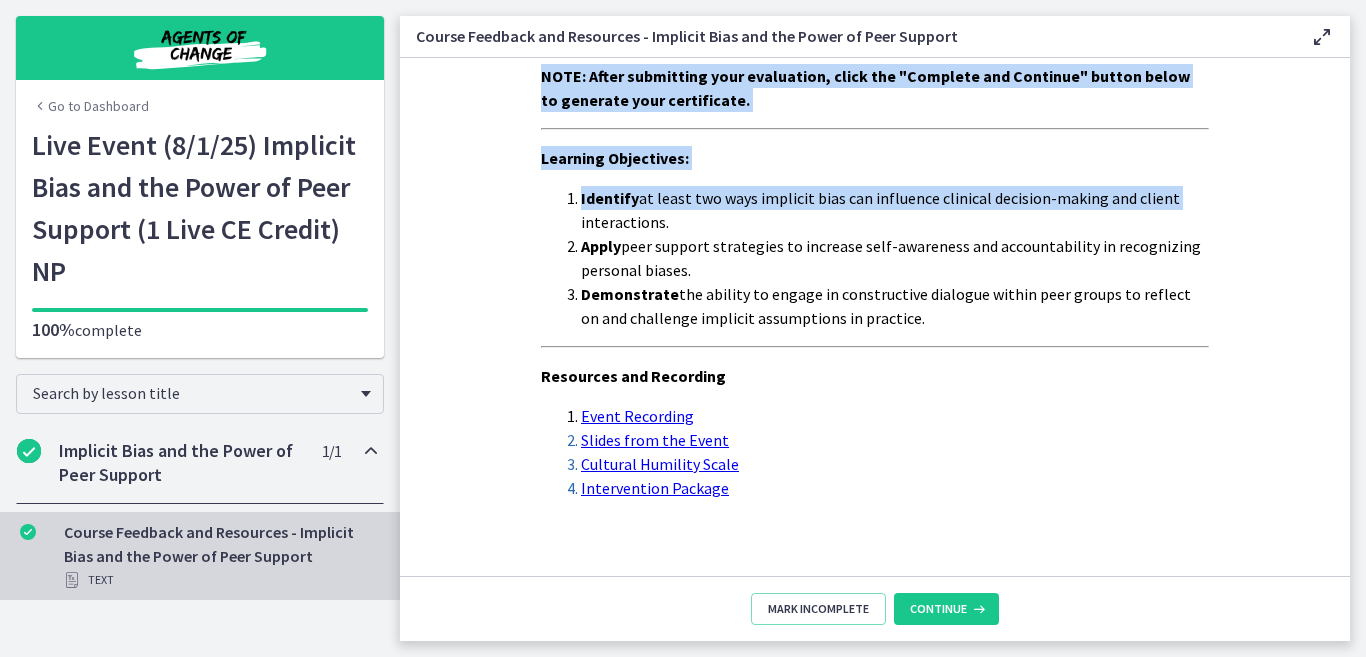 drag, startPoint x: 1350, startPoint y: 312, endPoint x: 1332, endPoint y: 202, distance: 111.463 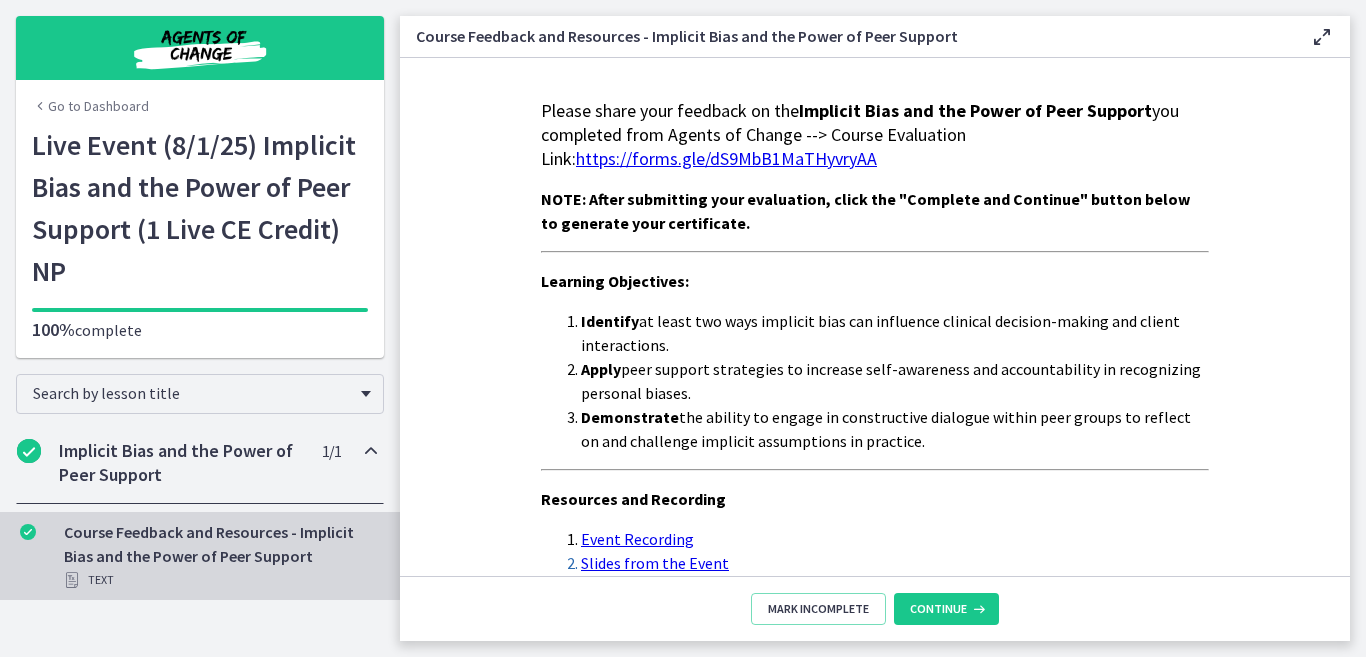 scroll, scrollTop: 18, scrollLeft: 0, axis: vertical 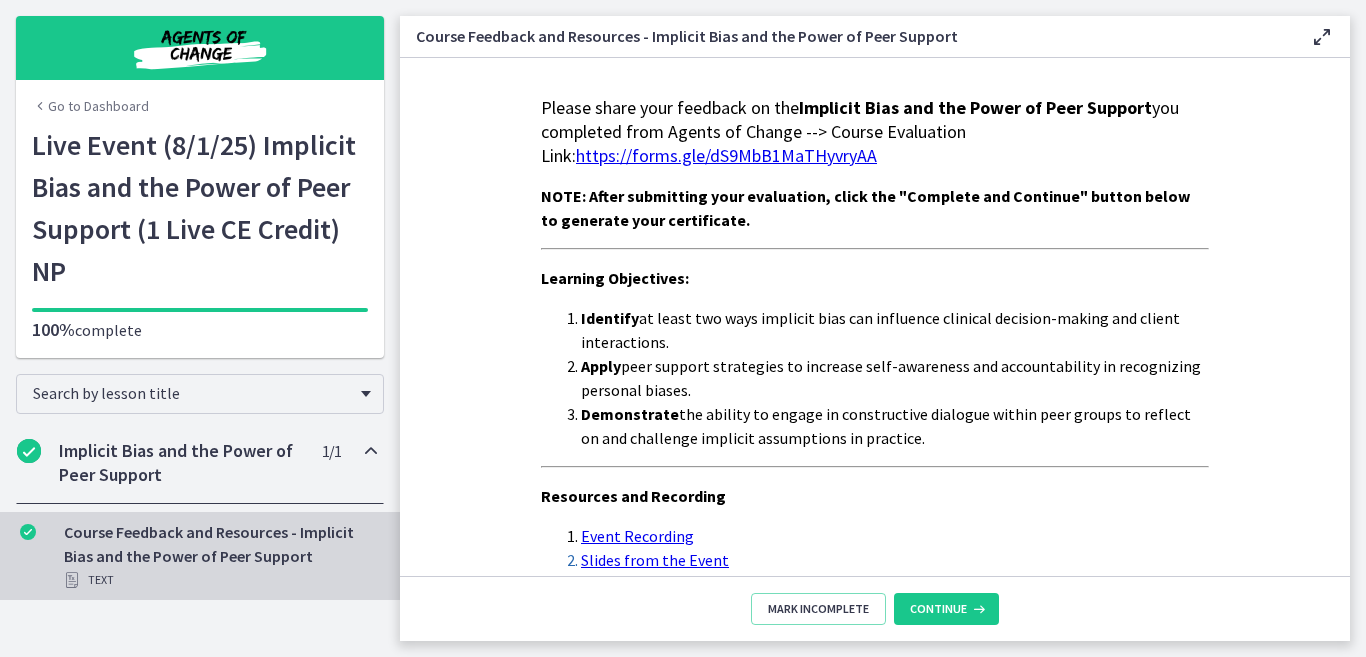 click on "https://forms.gle/dS9MbB1MaTHyvryAA" at bounding box center (726, 155) 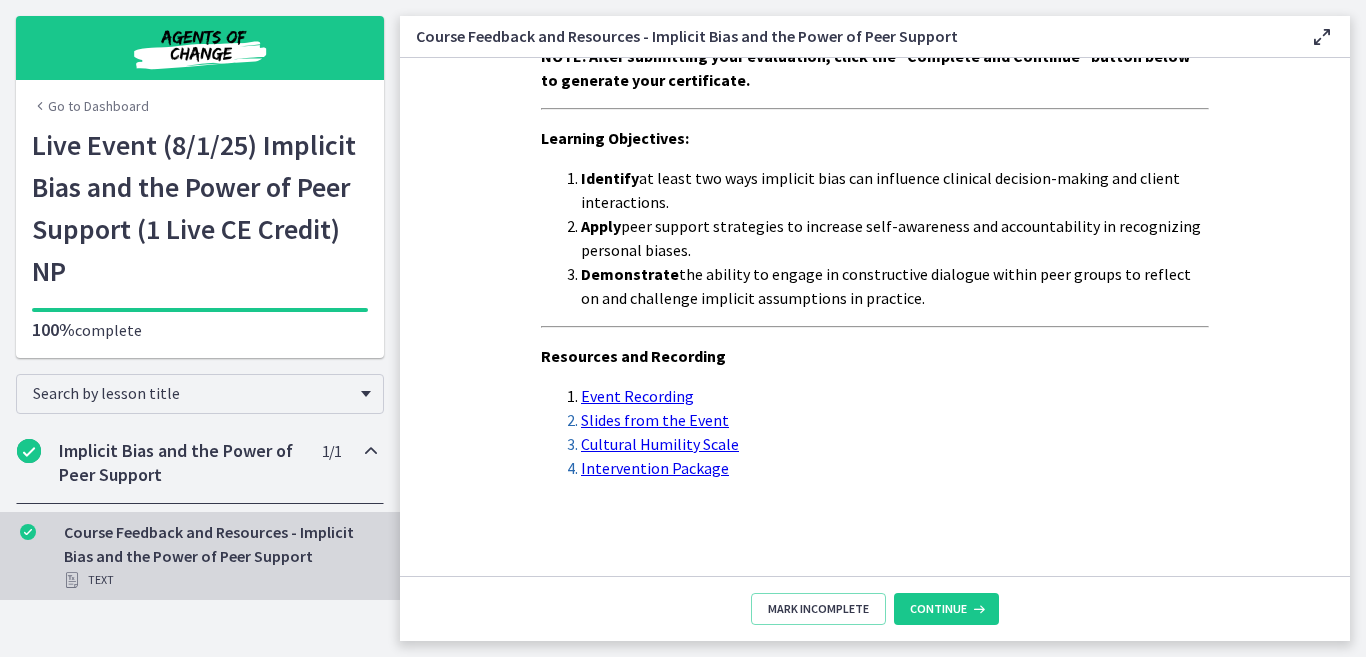 scroll, scrollTop: 0, scrollLeft: 0, axis: both 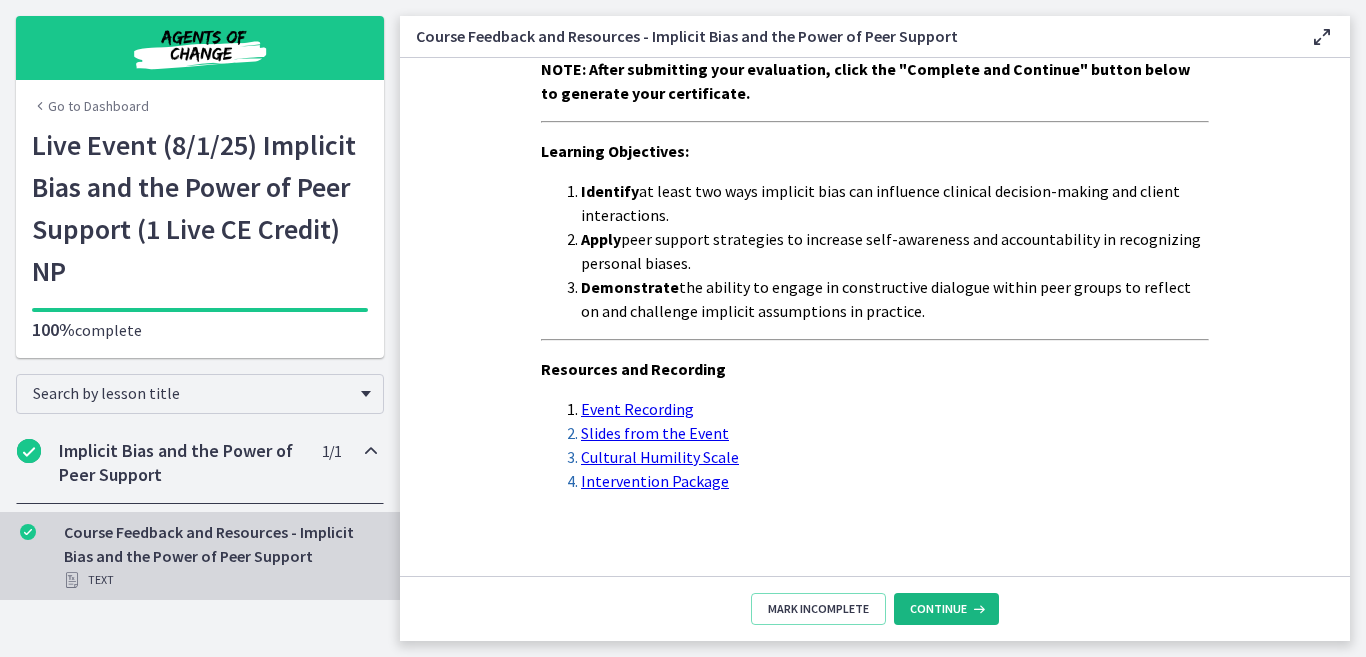 click on "Continue" at bounding box center [938, 609] 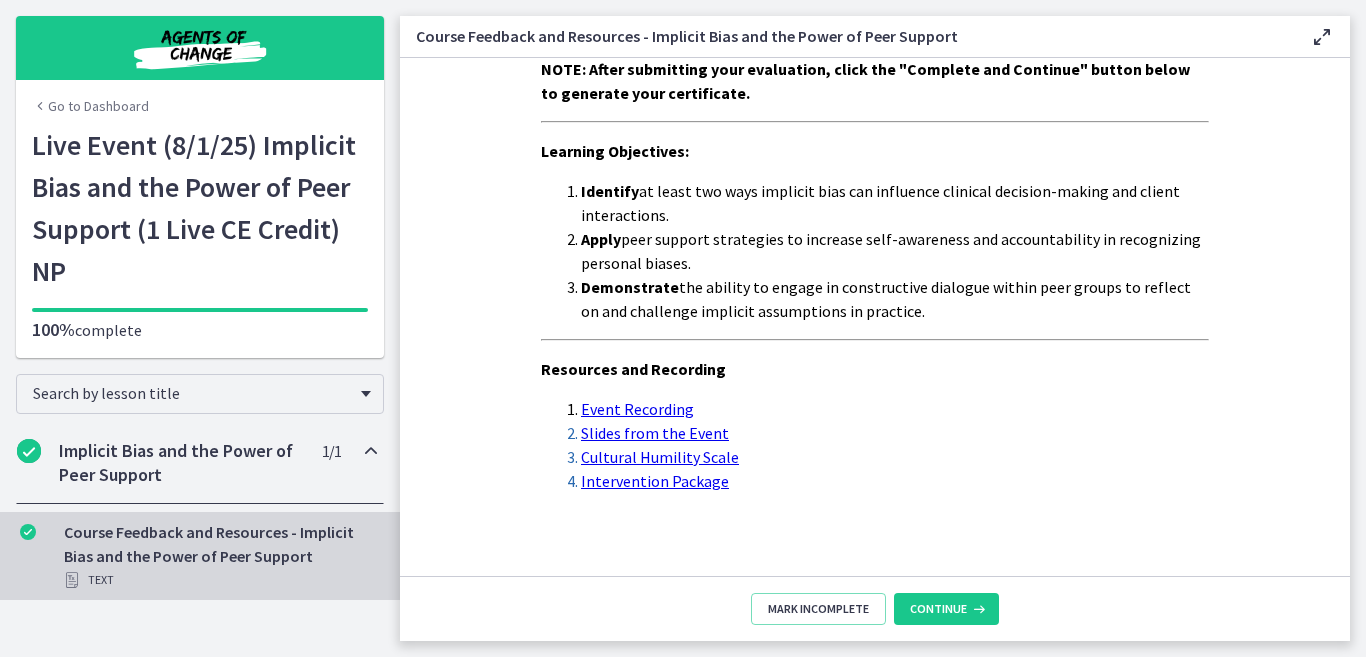 scroll, scrollTop: 158, scrollLeft: 0, axis: vertical 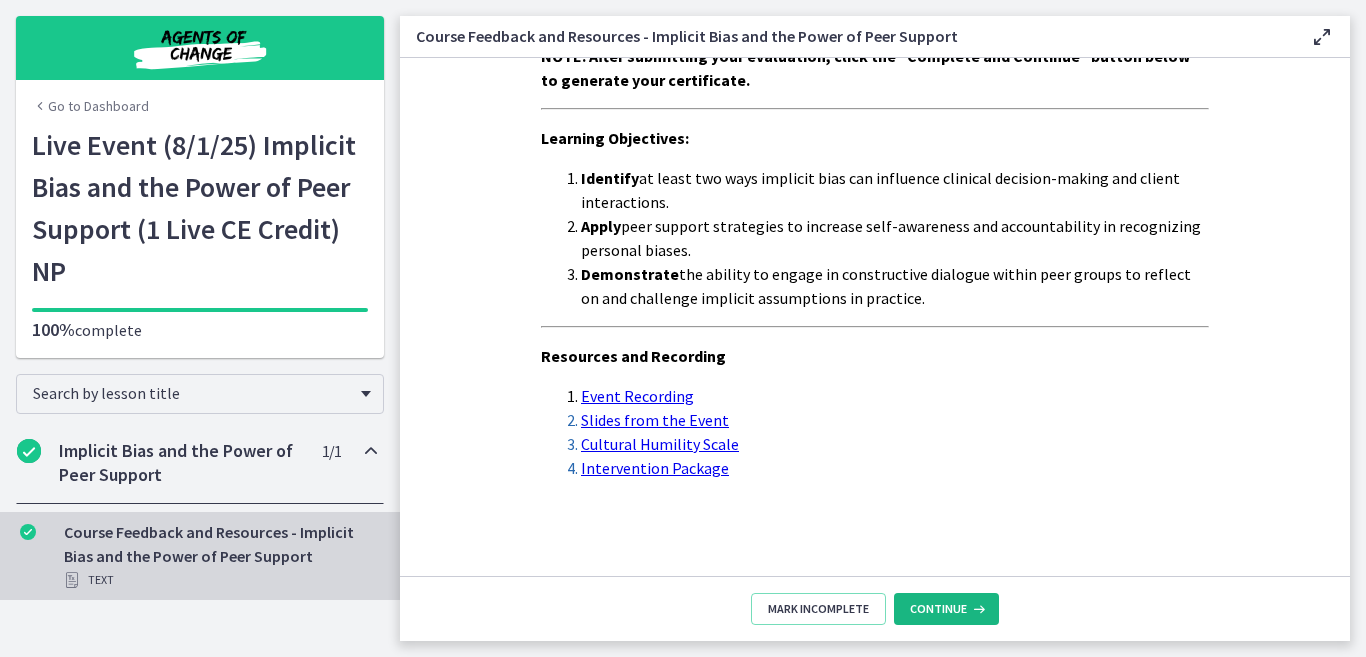 click at bounding box center [977, 609] 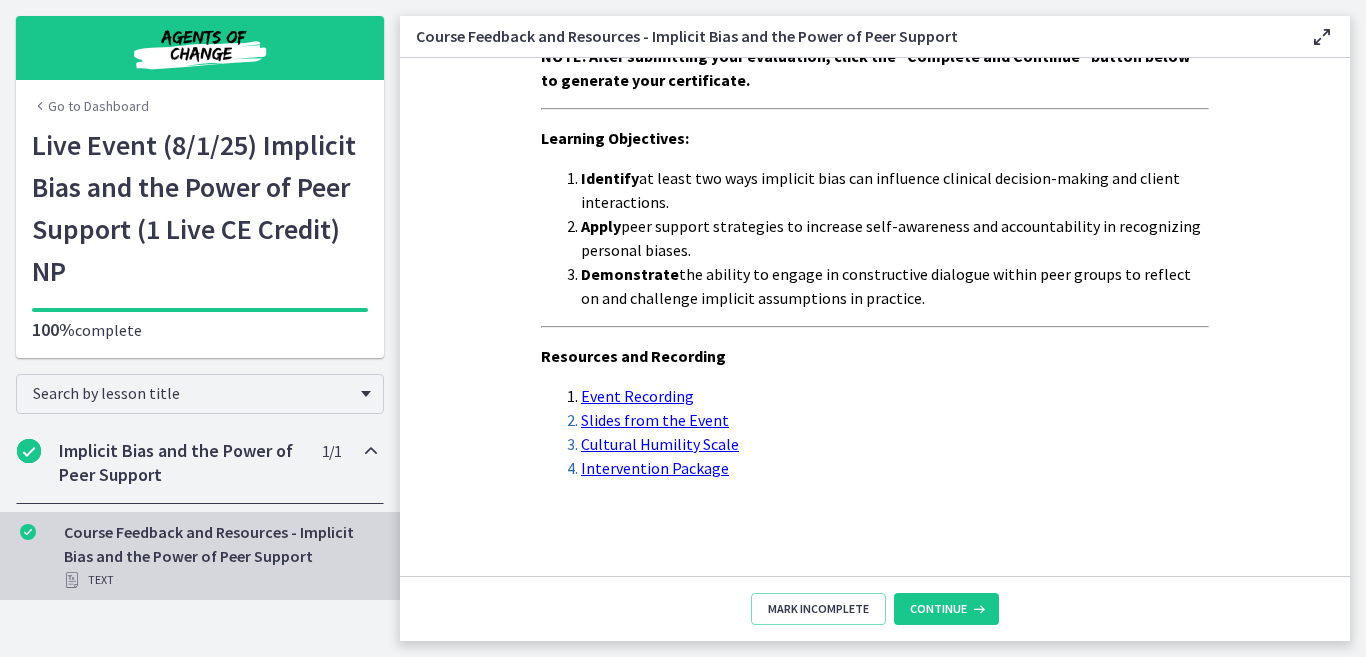 drag, startPoint x: 976, startPoint y: 605, endPoint x: 929, endPoint y: 515, distance: 101.53325 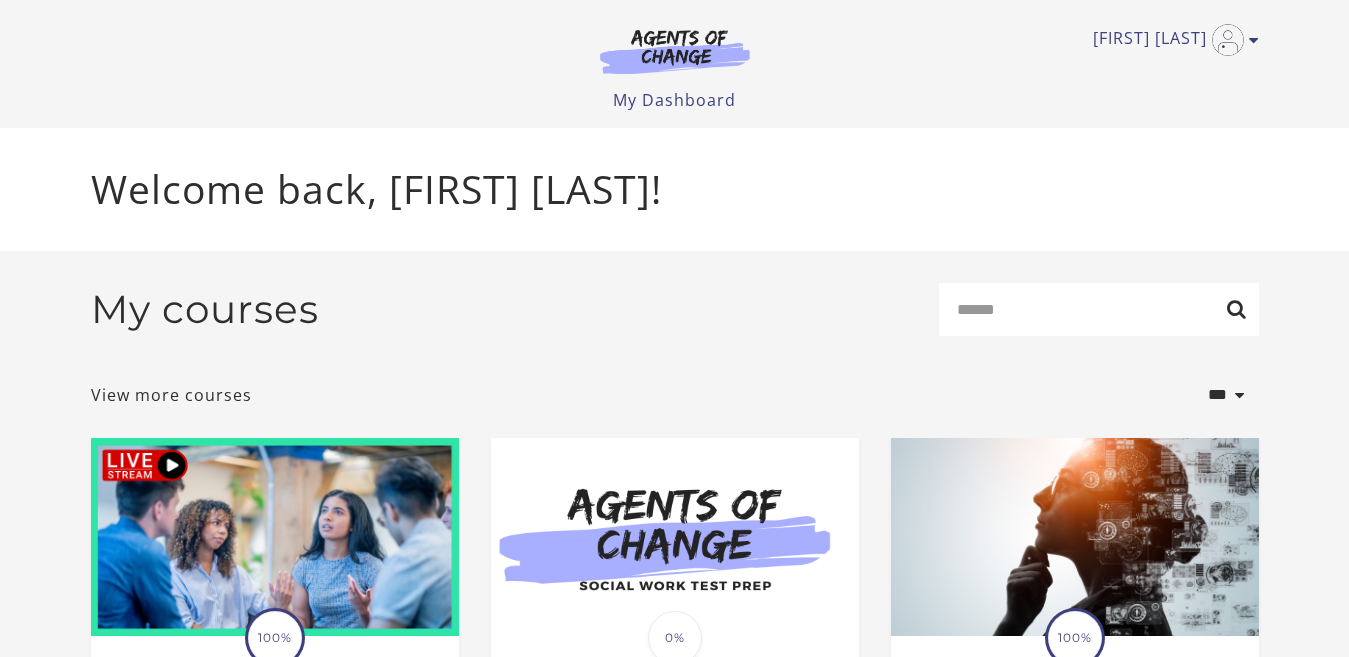 scroll, scrollTop: 0, scrollLeft: 0, axis: both 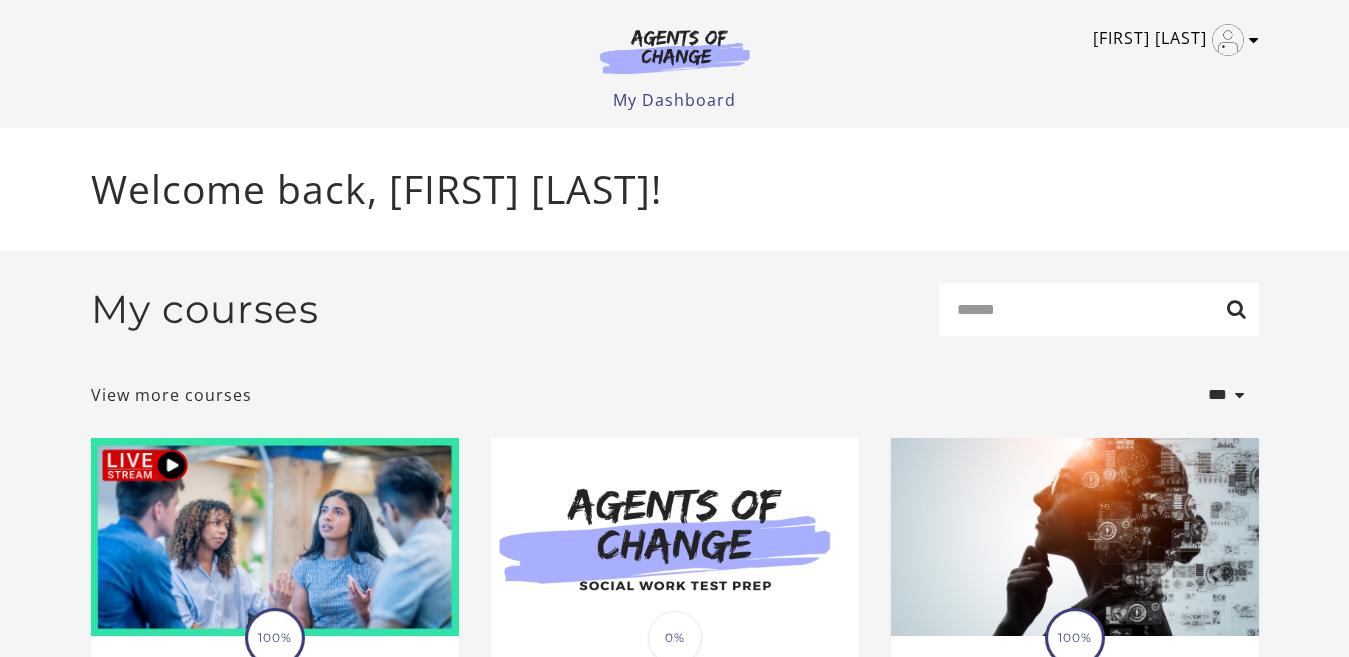click at bounding box center [1254, 40] 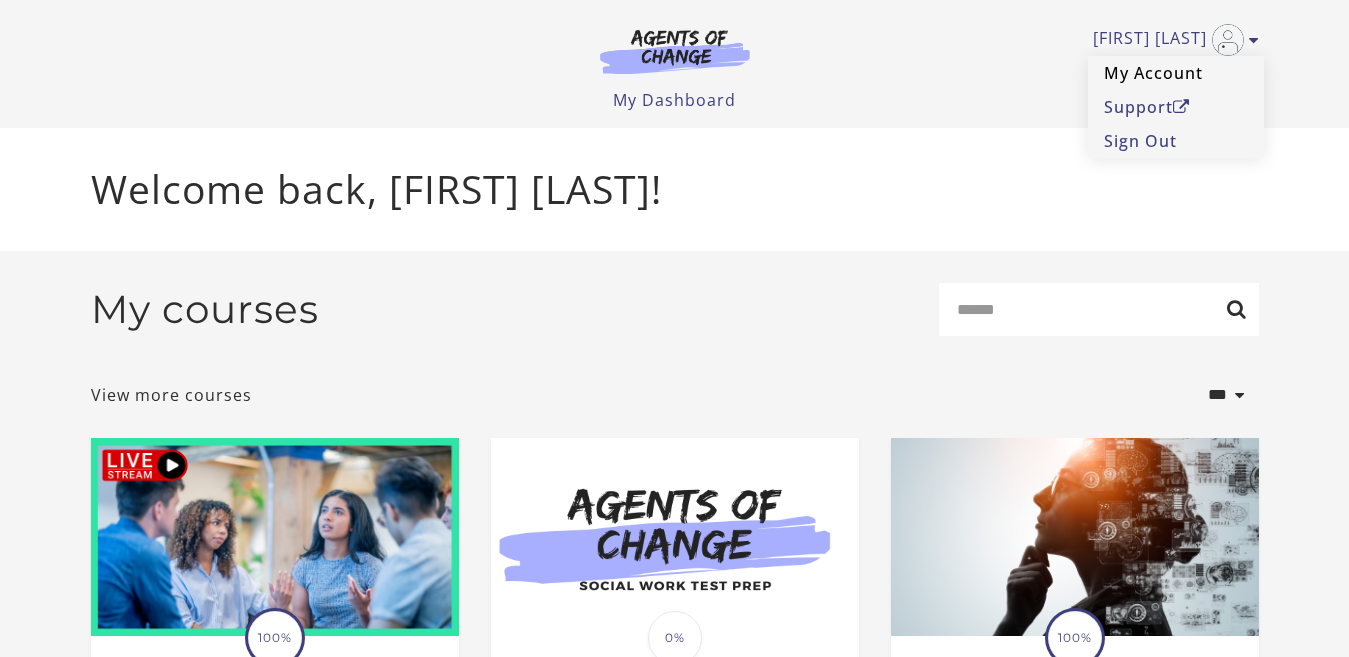 click on "My Account" at bounding box center [1176, 73] 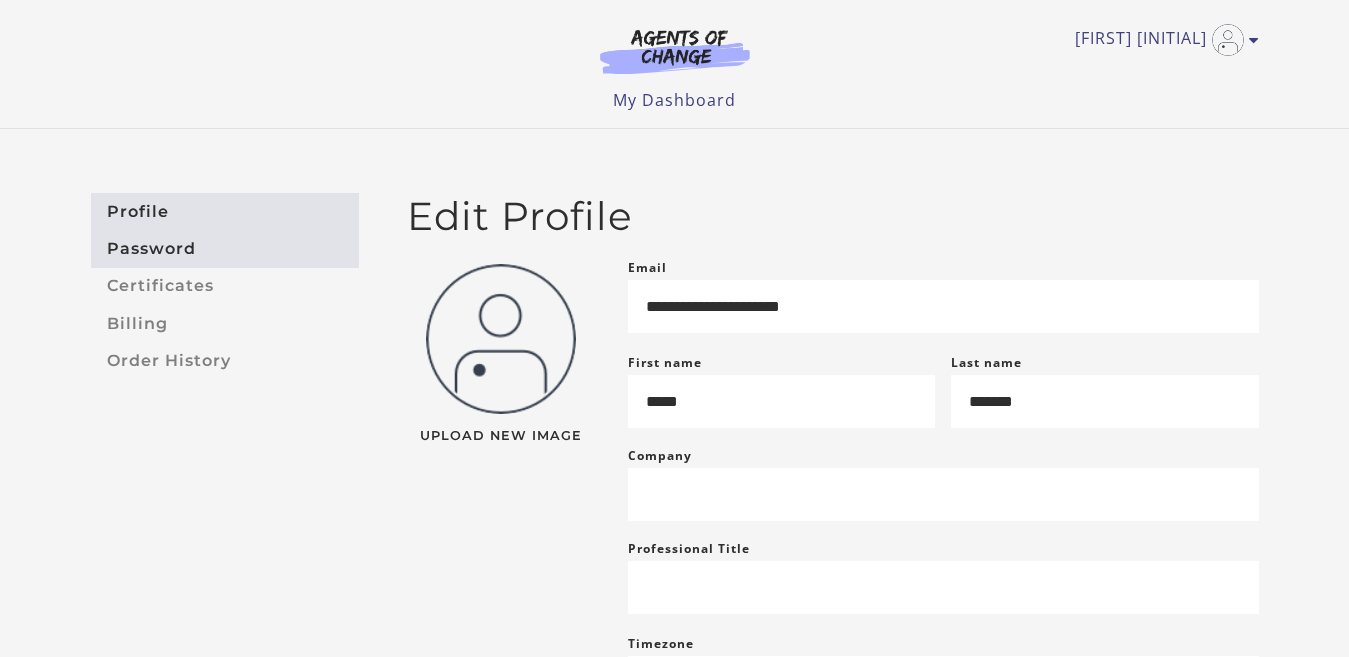scroll, scrollTop: 0, scrollLeft: 0, axis: both 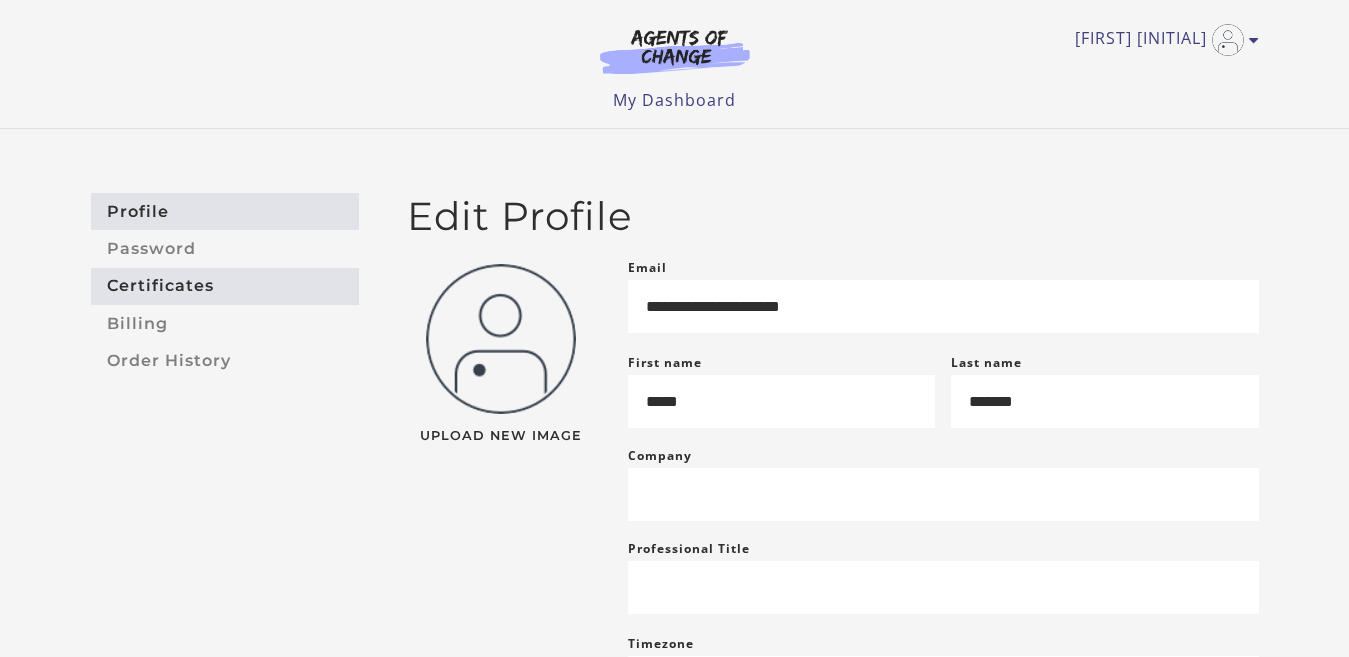 click on "Certificates" at bounding box center (225, 286) 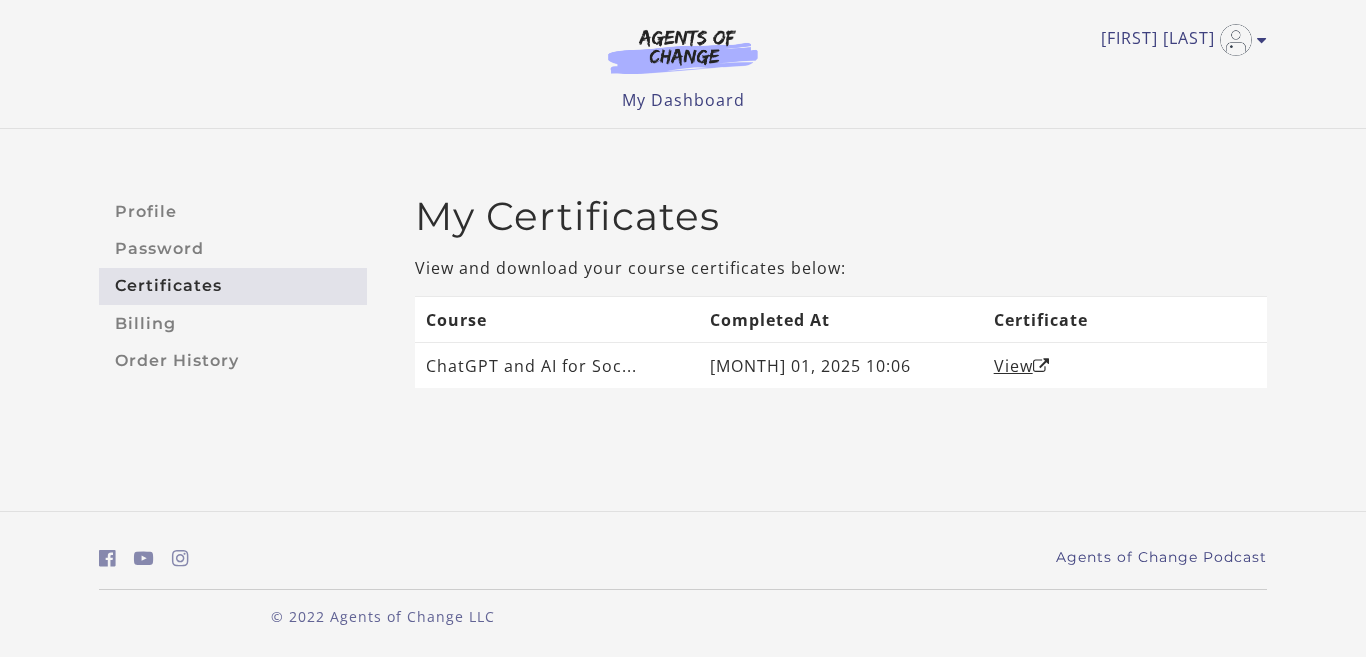 scroll, scrollTop: 0, scrollLeft: 0, axis: both 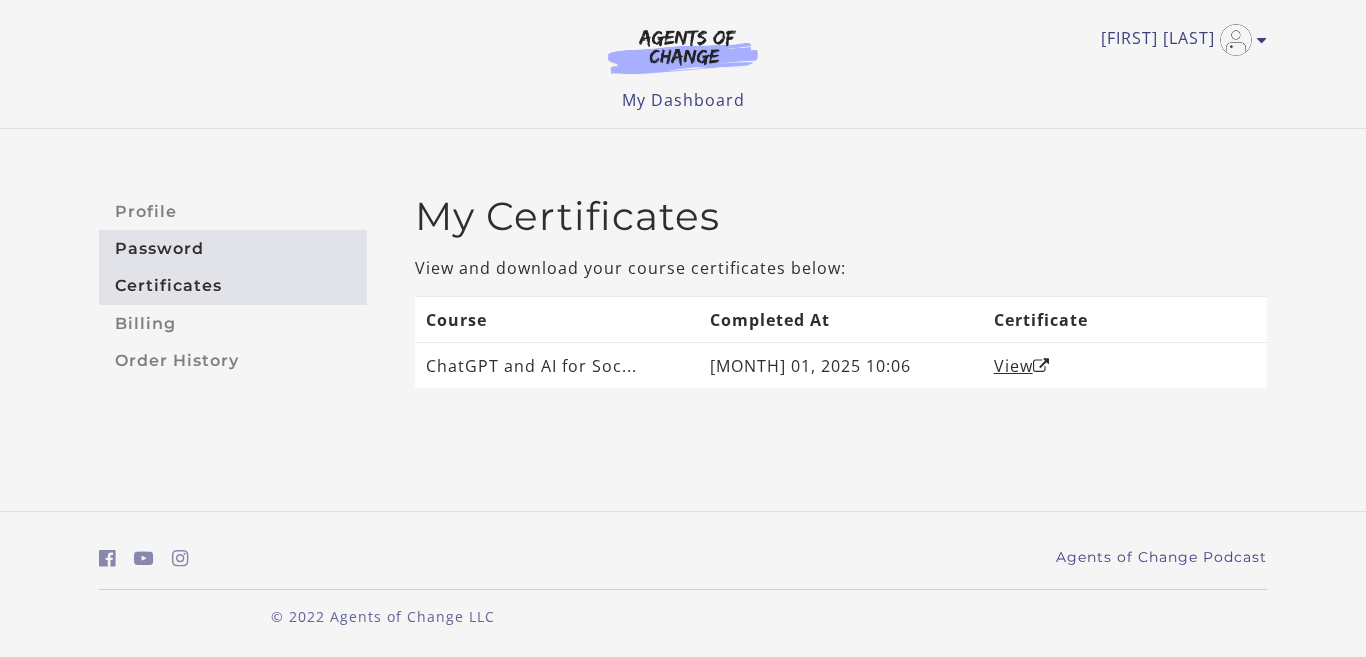 click on "Password" at bounding box center [233, 248] 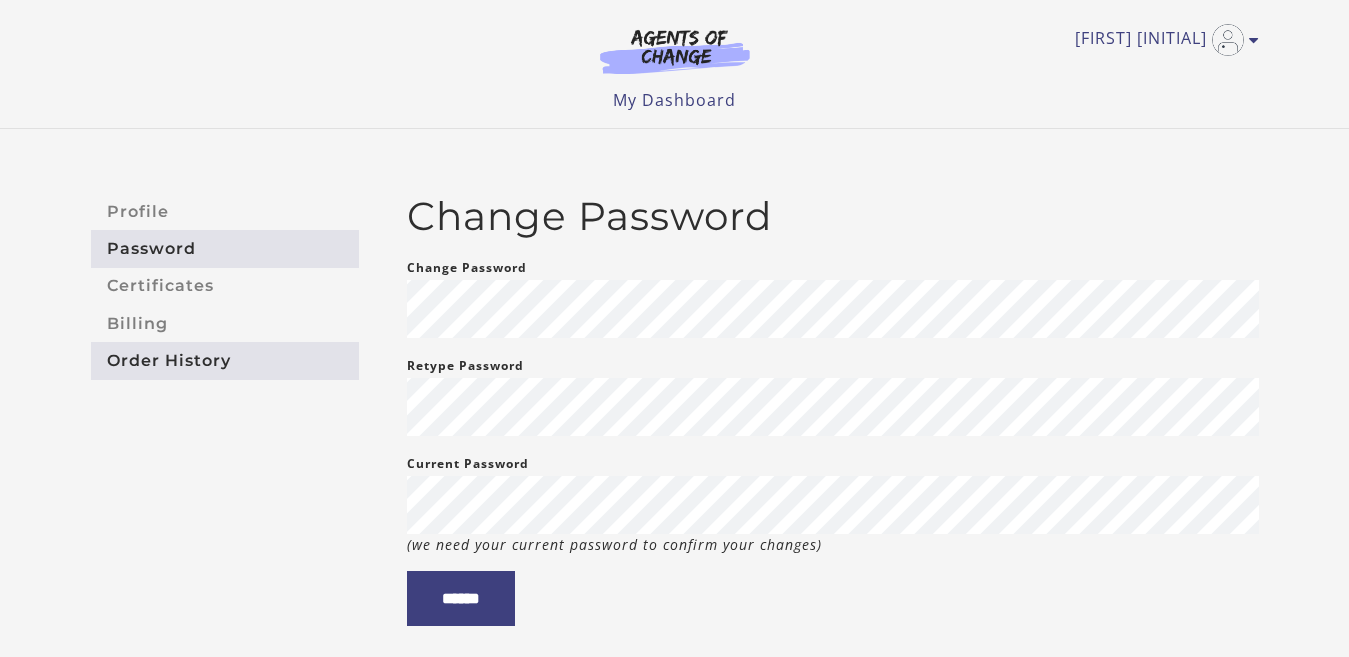 scroll, scrollTop: 0, scrollLeft: 0, axis: both 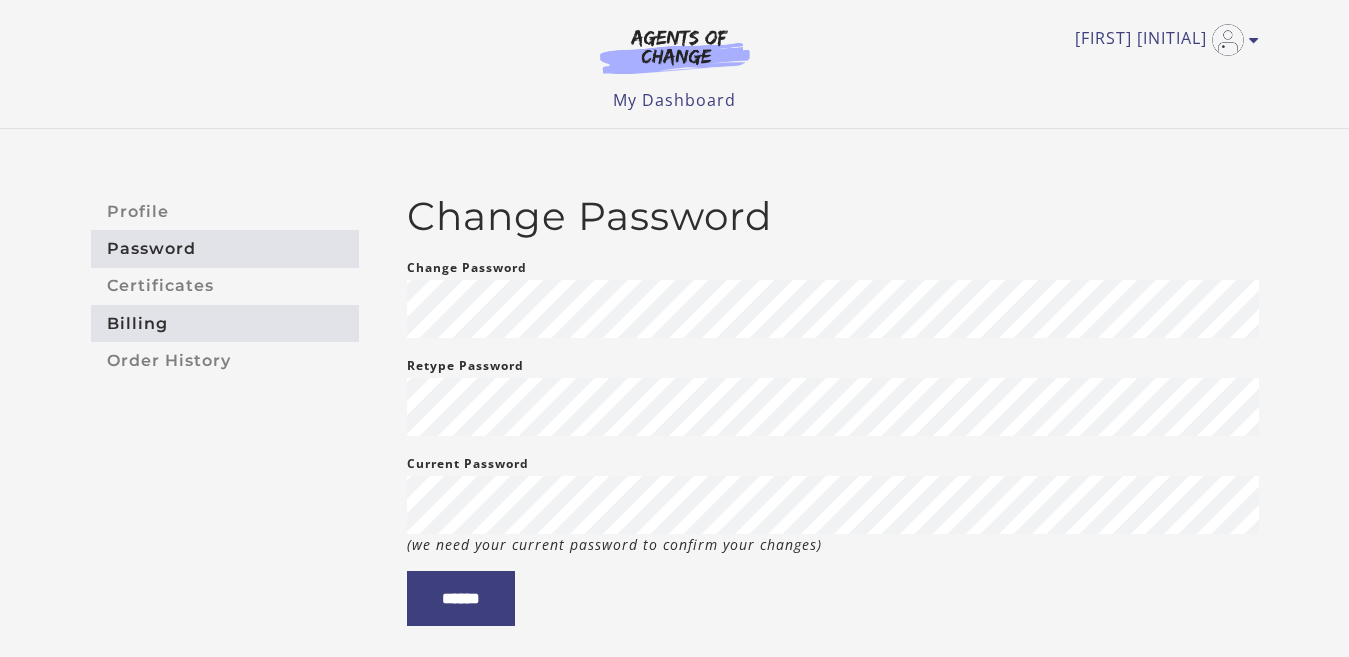 click on "Billing" at bounding box center (225, 323) 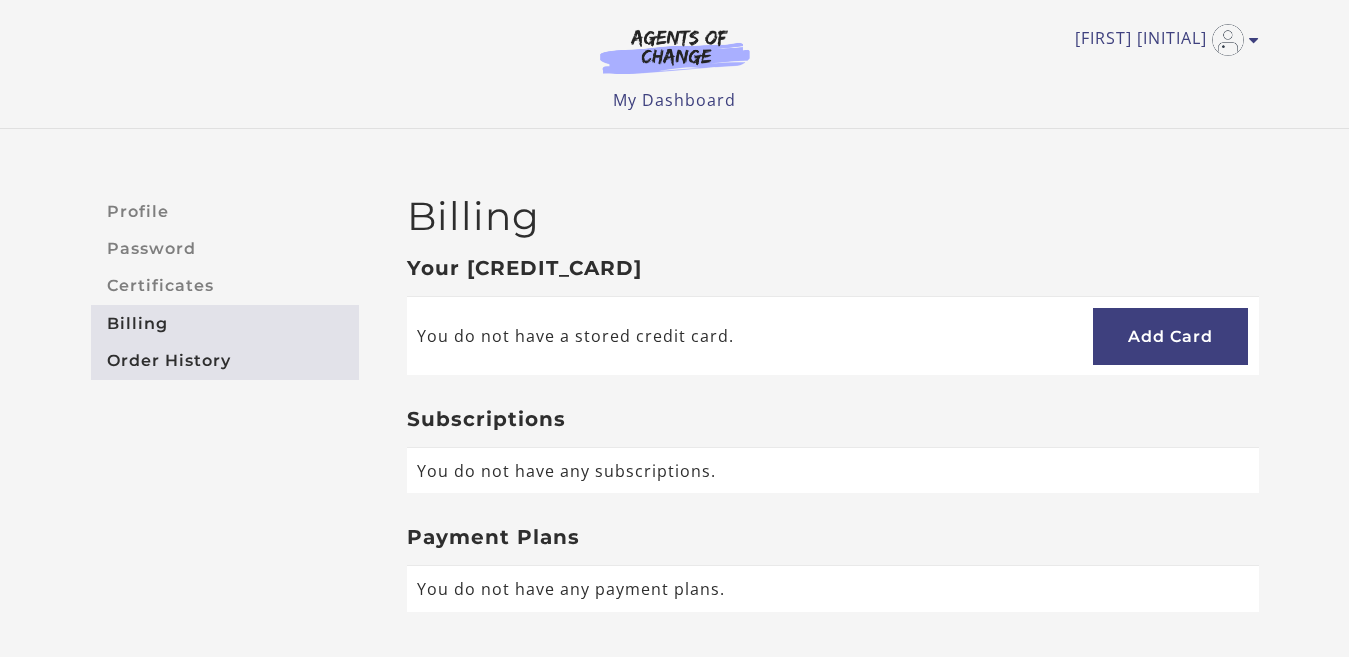 scroll, scrollTop: 0, scrollLeft: 0, axis: both 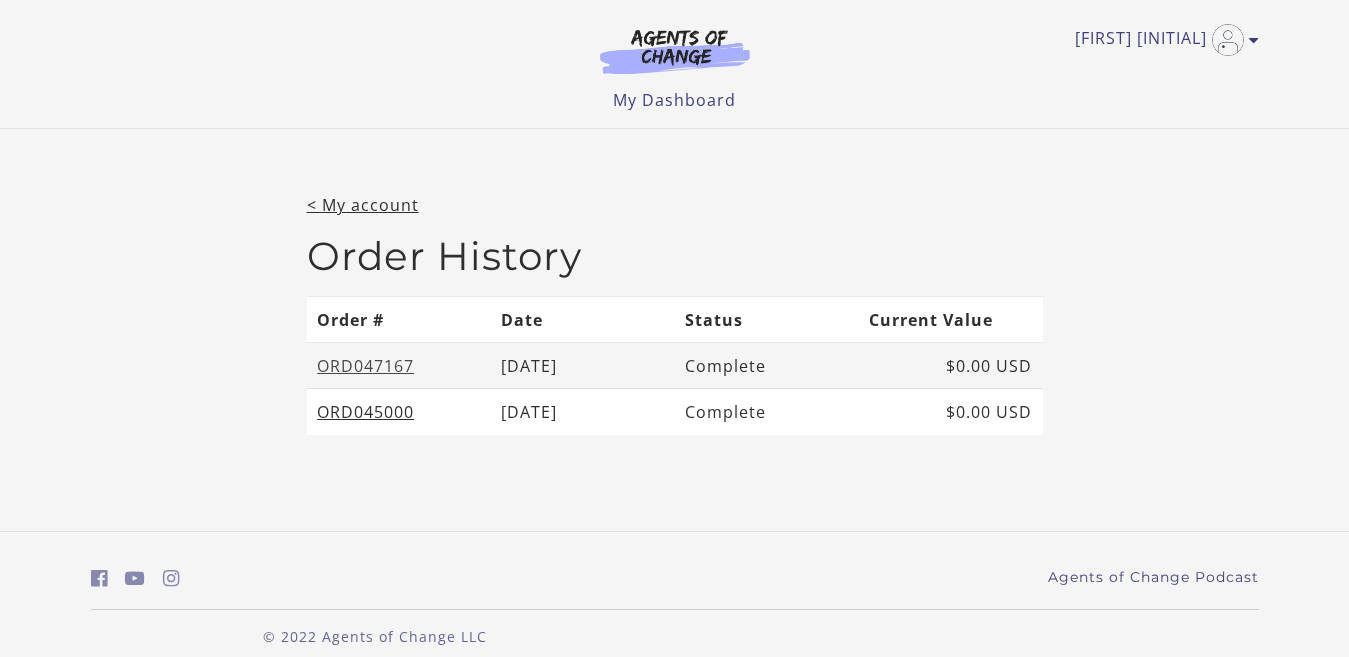 click on "ORD047167" at bounding box center [365, 366] 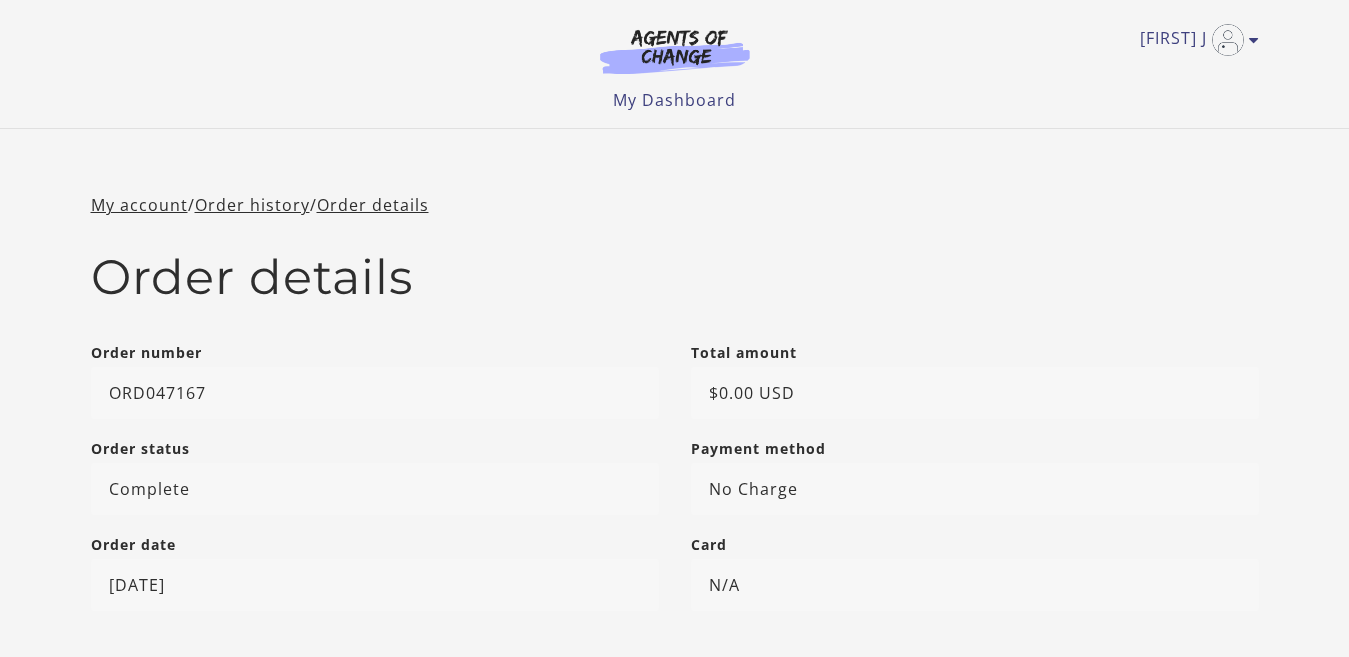 scroll, scrollTop: 0, scrollLeft: 0, axis: both 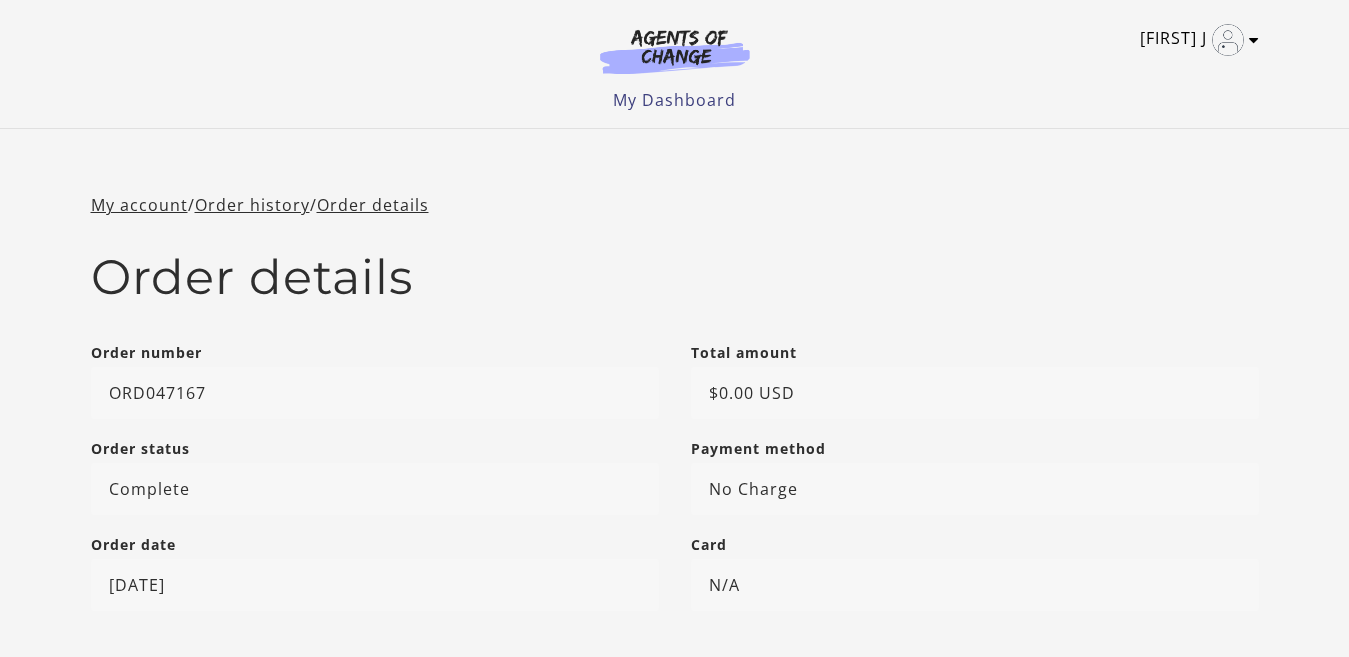 click at bounding box center (1254, 40) 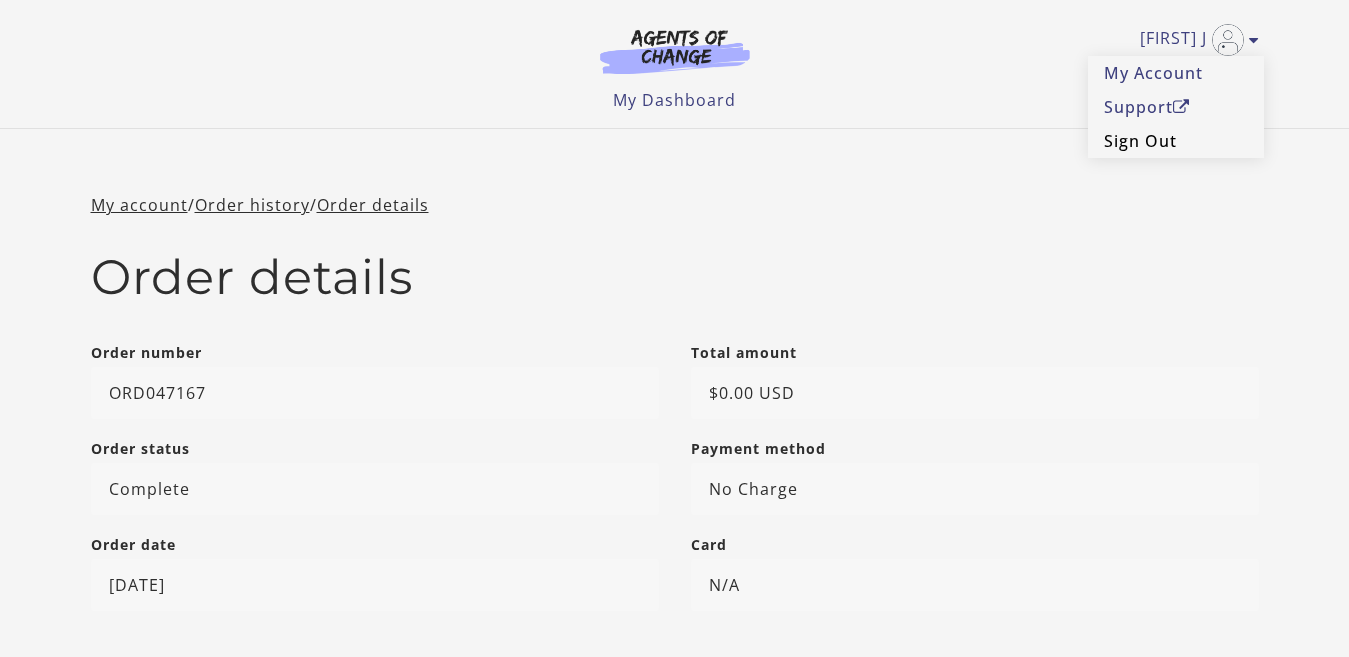 click on "Sign Out" at bounding box center (1176, 141) 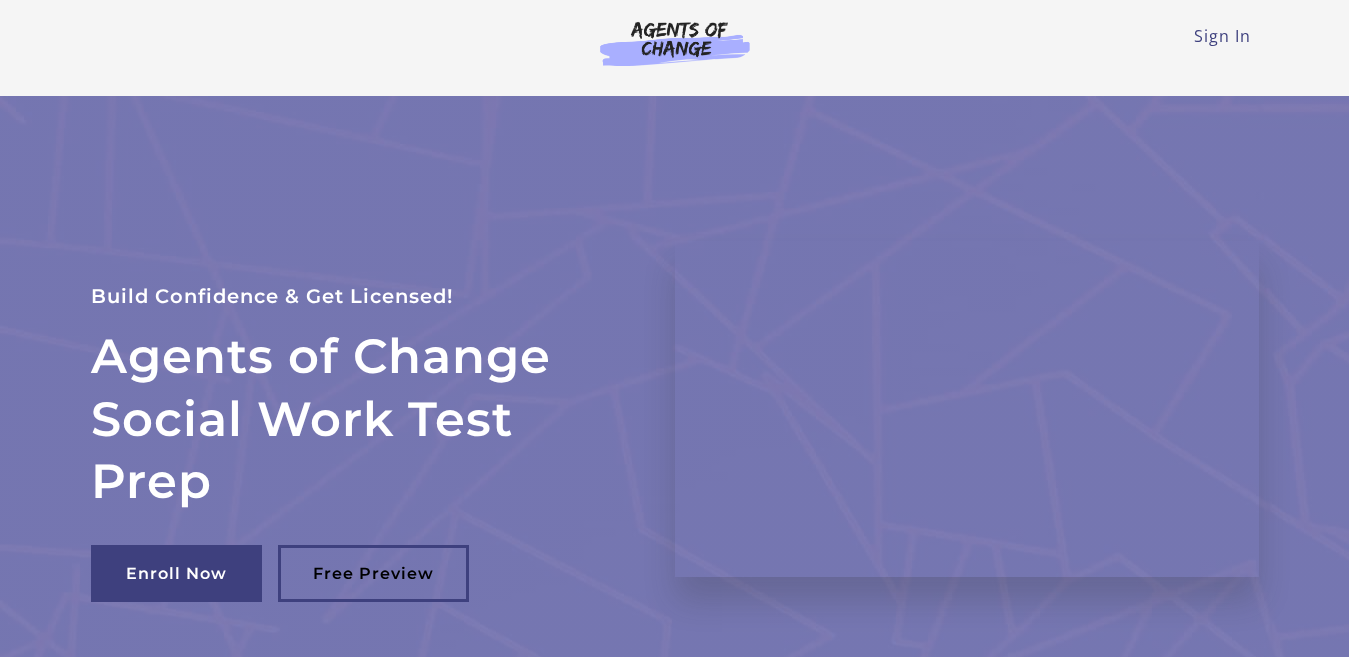 scroll, scrollTop: 0, scrollLeft: 0, axis: both 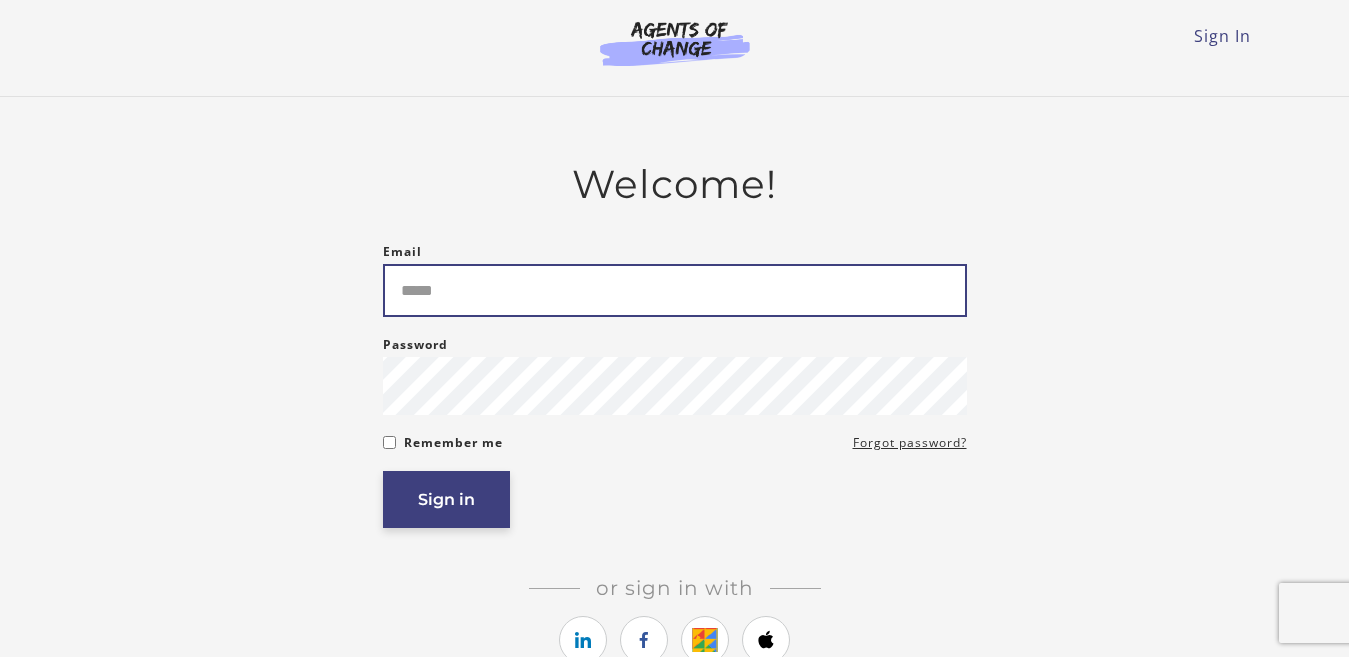 type on "**********" 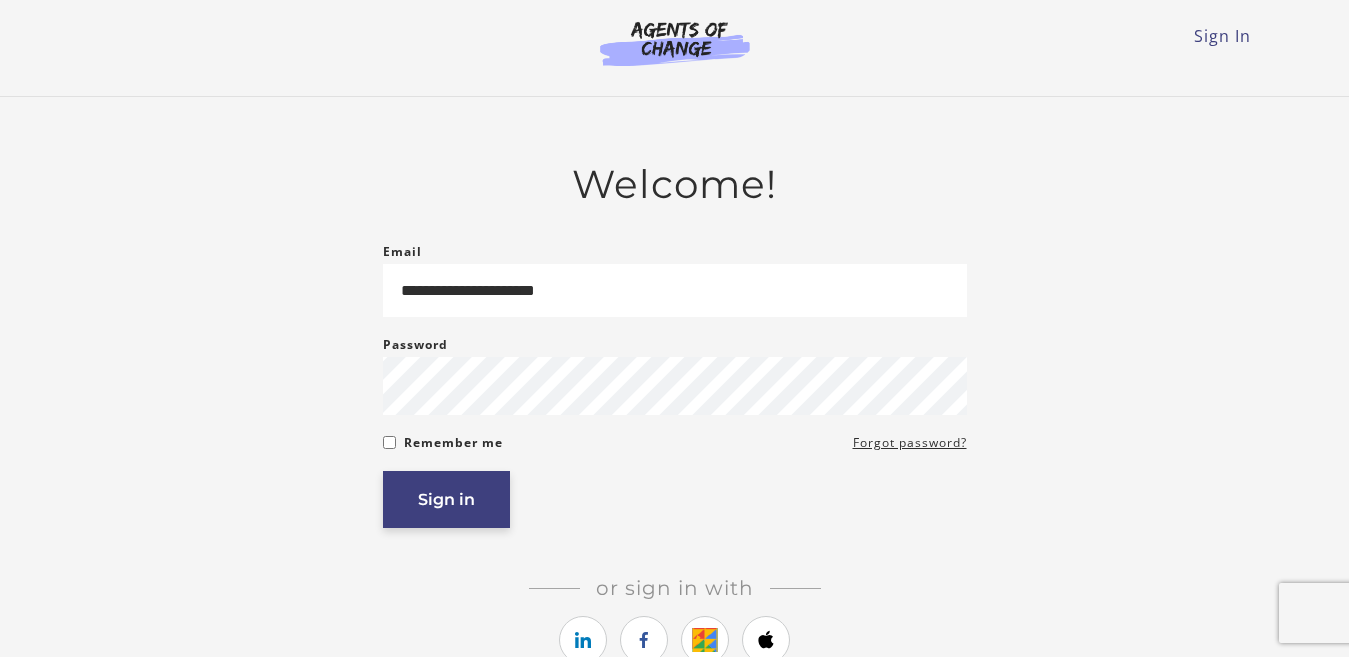 click on "Sign in" at bounding box center [446, 499] 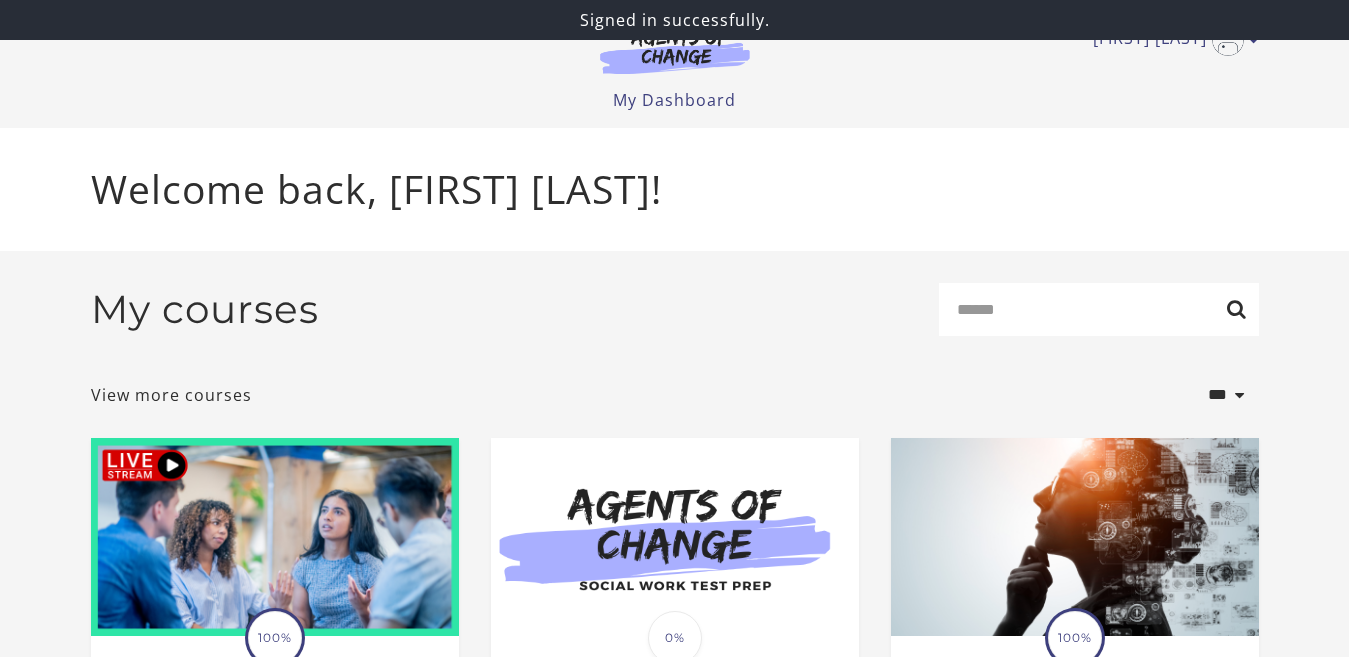 scroll, scrollTop: 0, scrollLeft: 0, axis: both 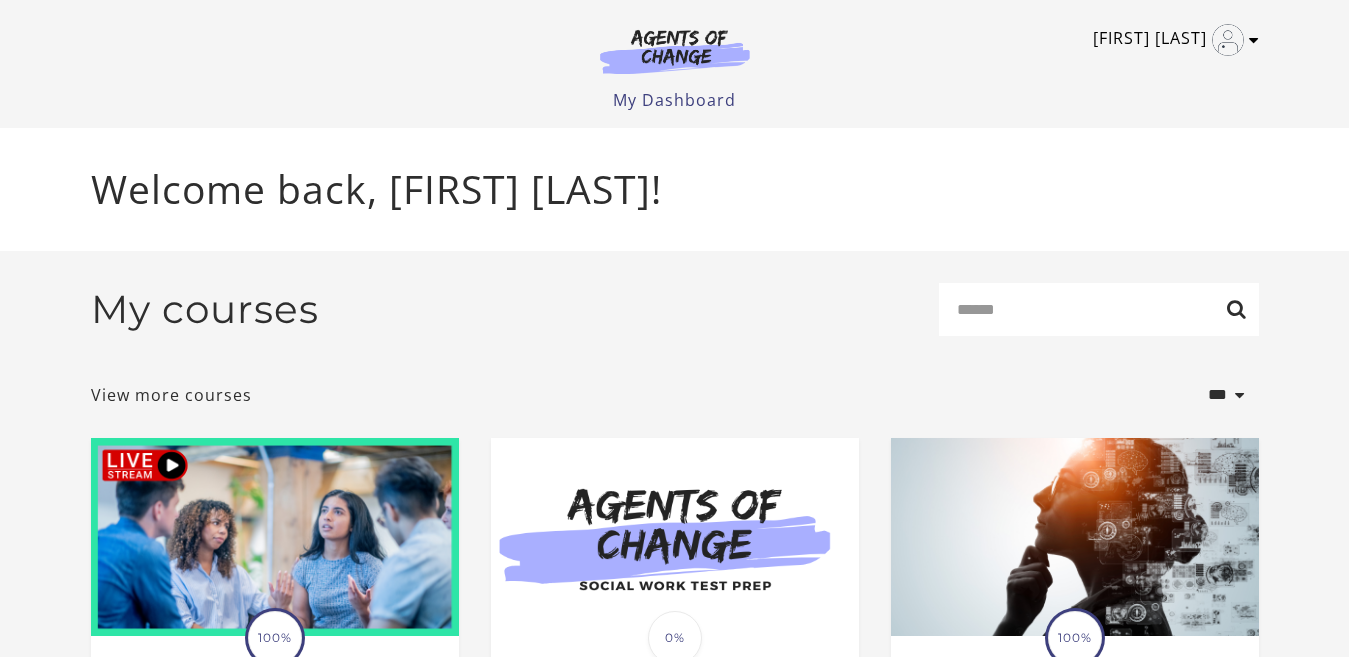 click on "[FIRST] [LAST]" at bounding box center (1171, 40) 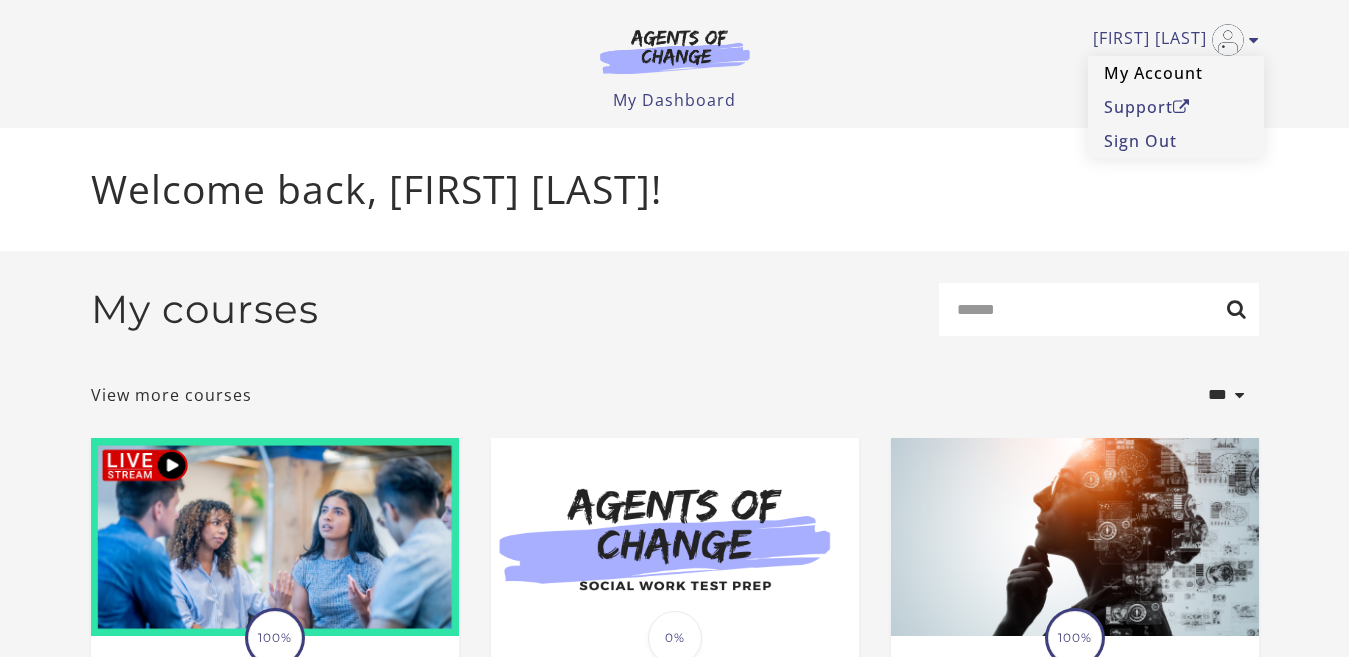 click on "My Account" at bounding box center (1176, 73) 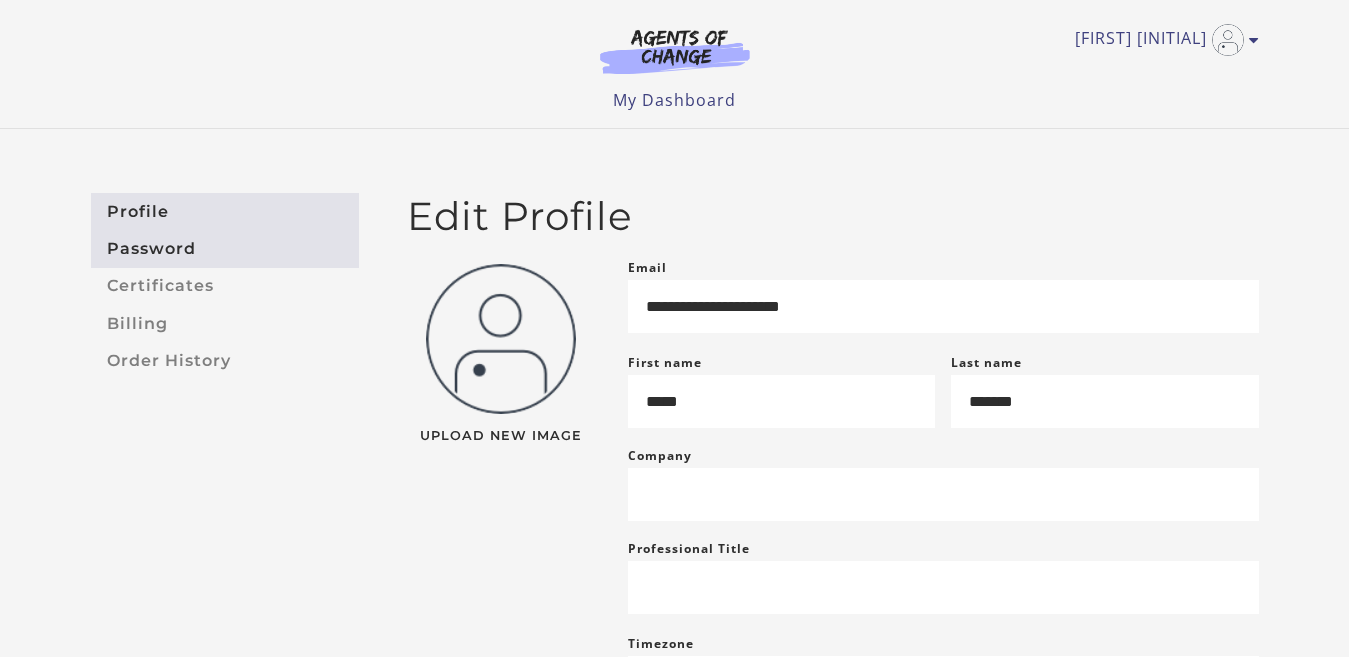 scroll, scrollTop: 0, scrollLeft: 0, axis: both 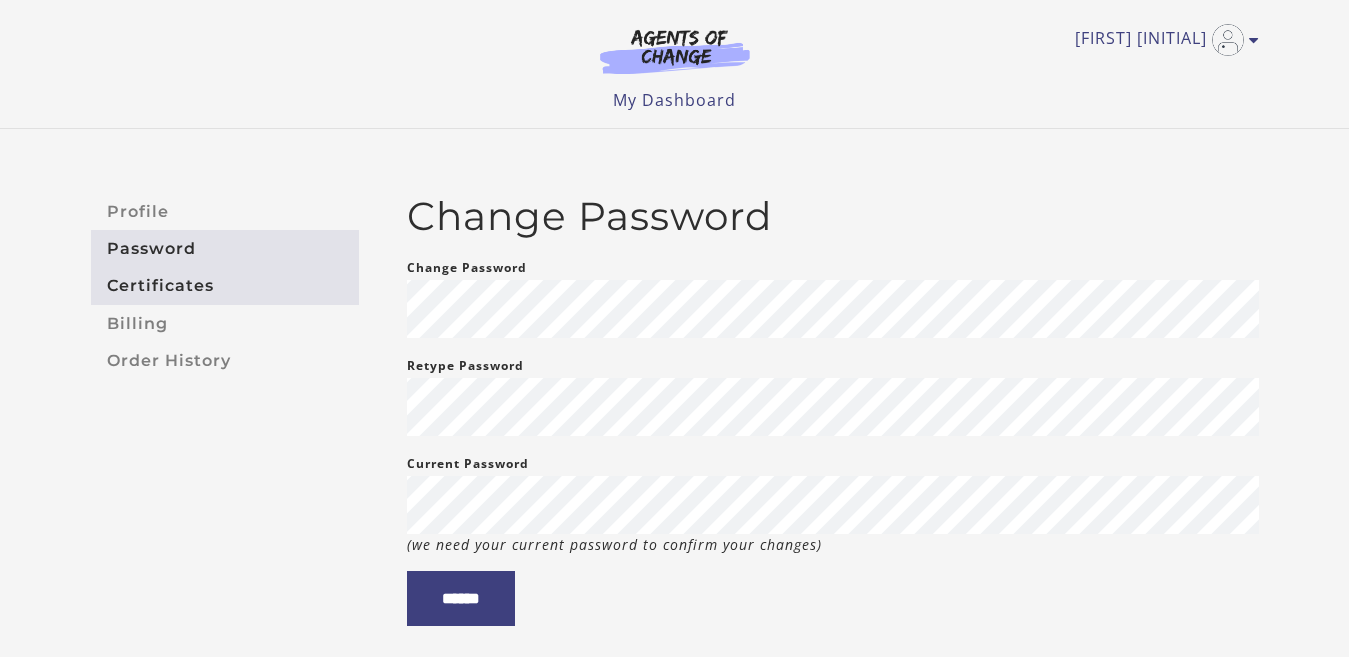 click on "Certificates" at bounding box center (225, 286) 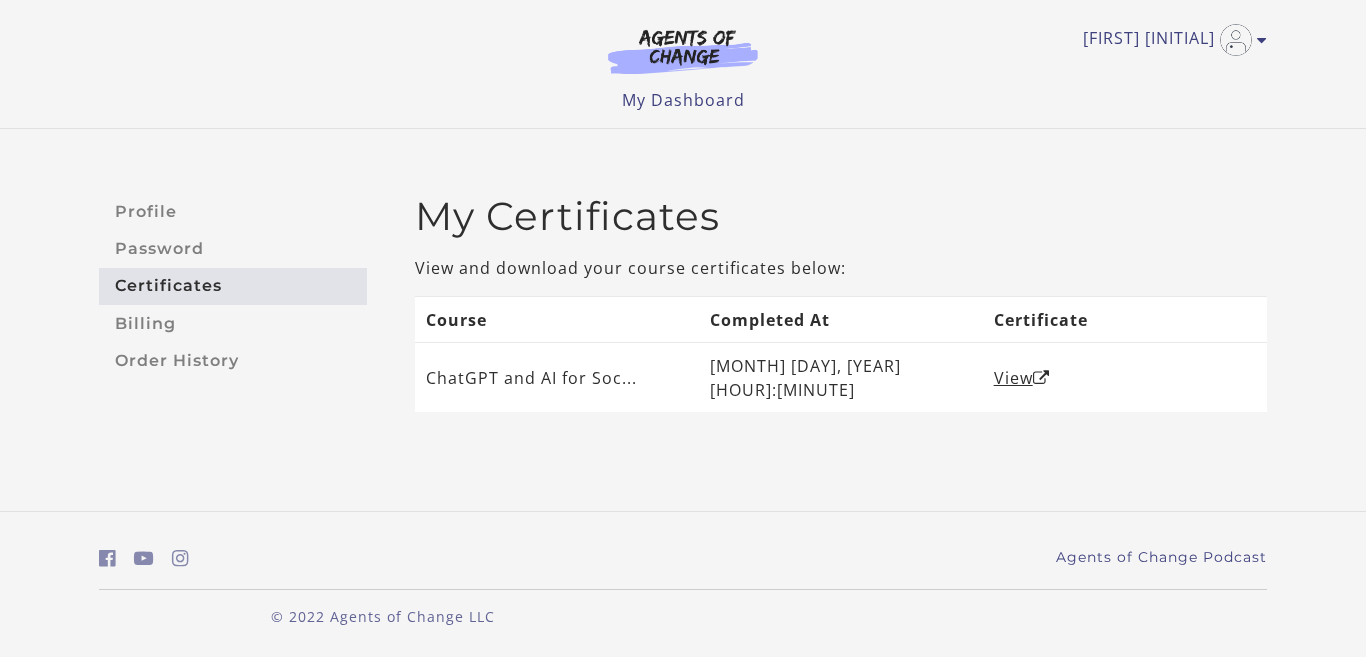 scroll, scrollTop: 0, scrollLeft: 0, axis: both 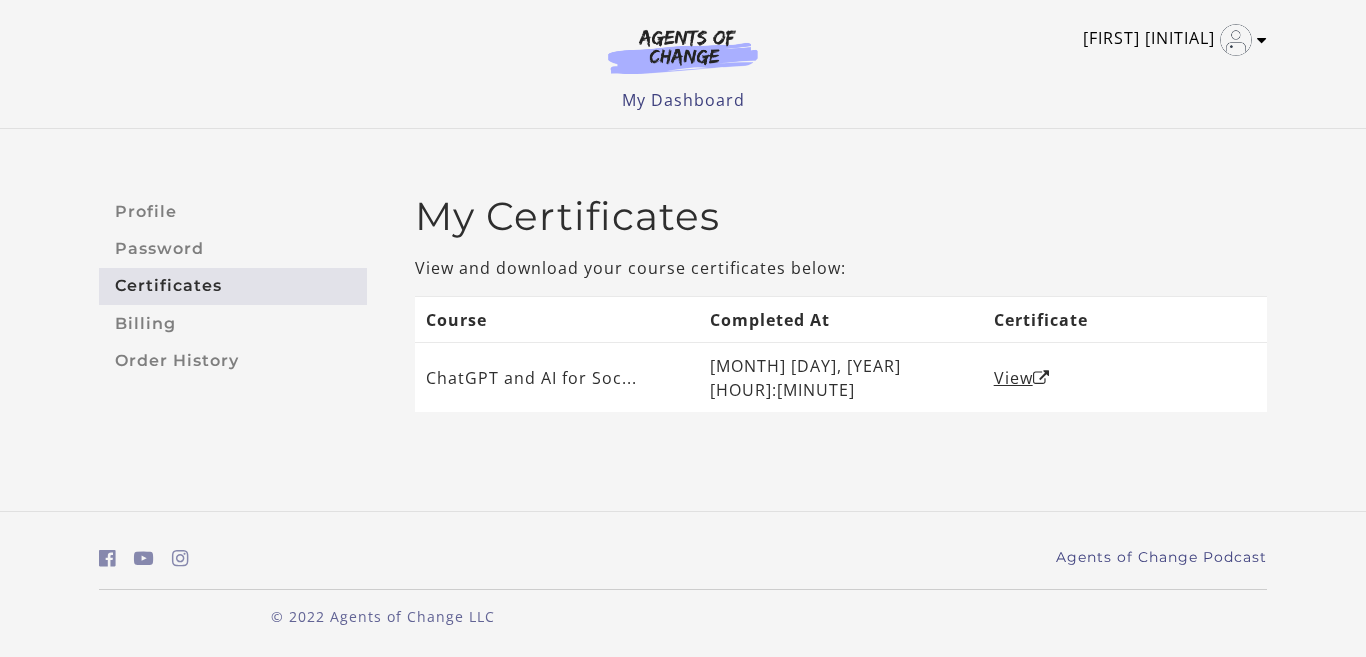 click at bounding box center (1262, 40) 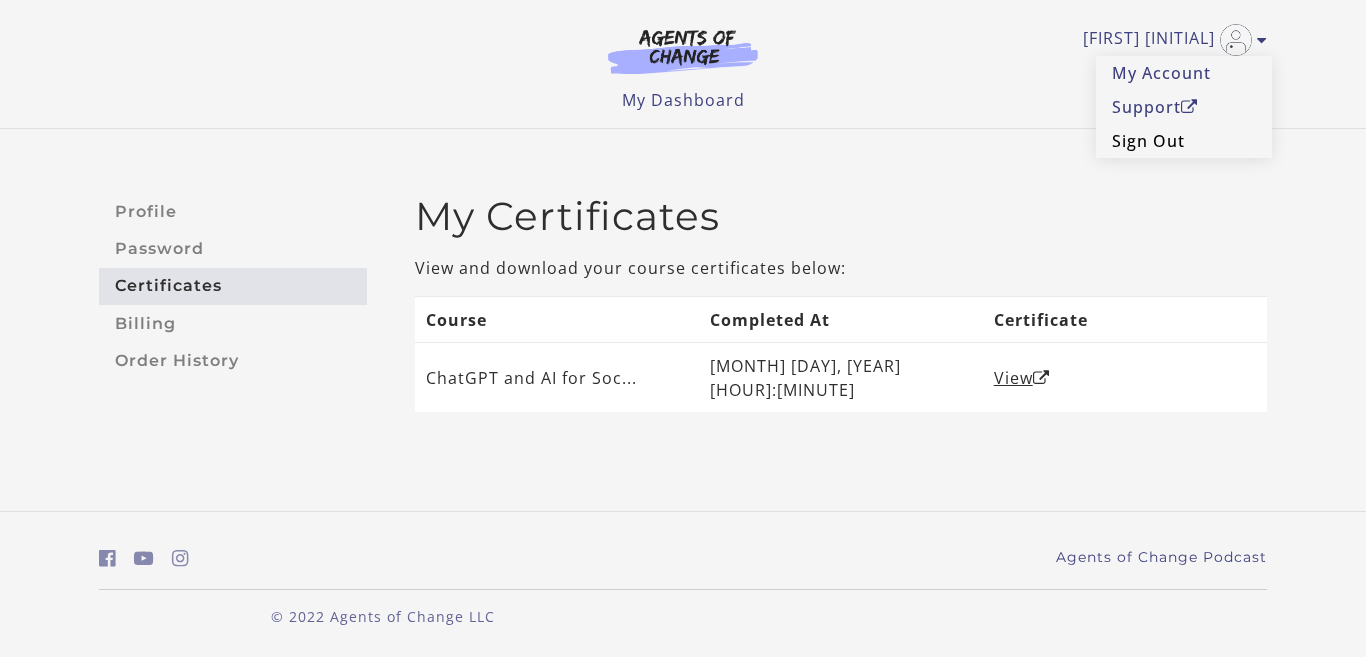 click on "Sign Out" at bounding box center (1184, 141) 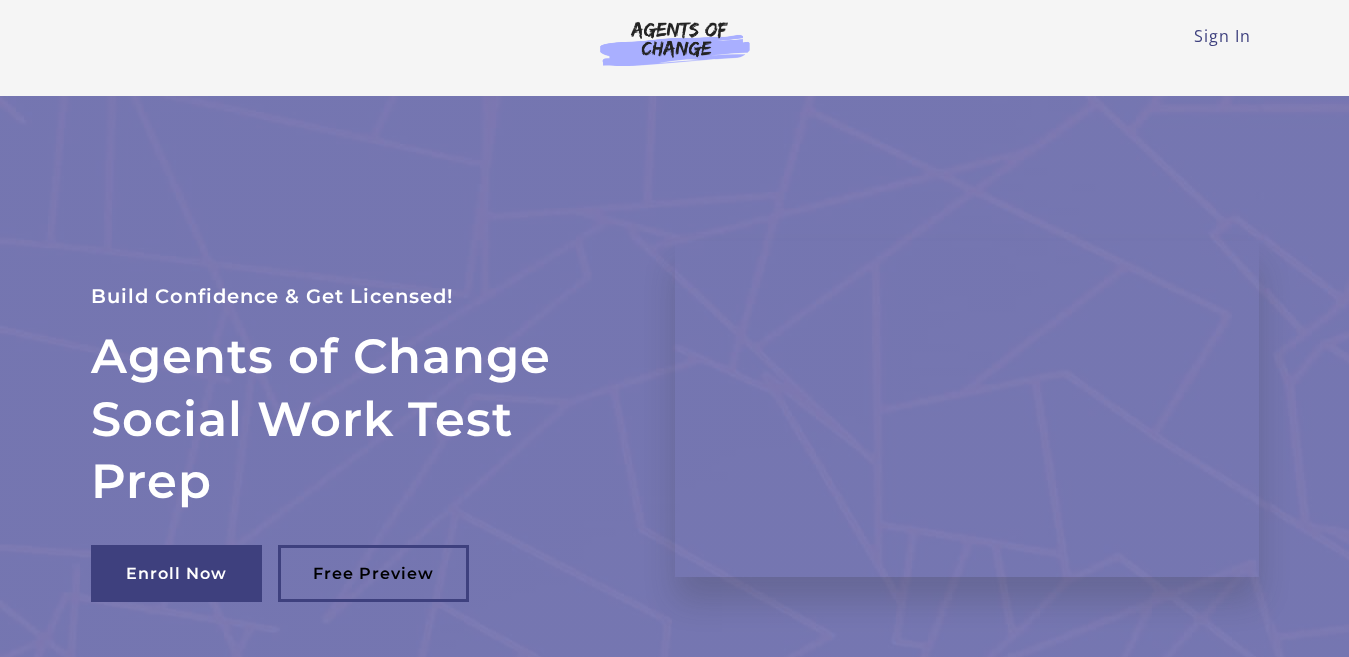 scroll, scrollTop: 0, scrollLeft: 0, axis: both 